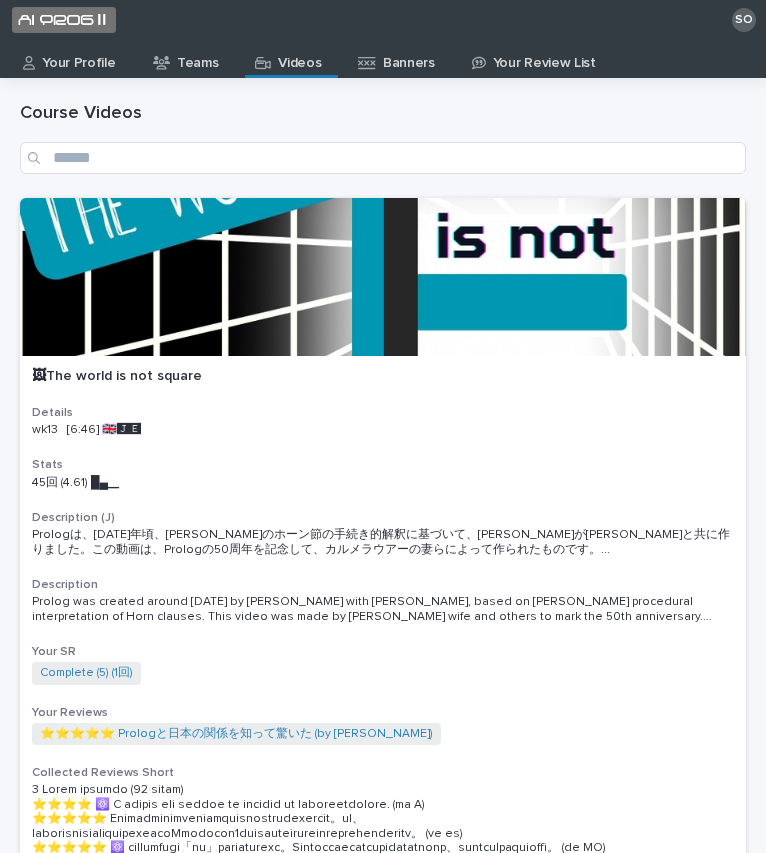 scroll, scrollTop: 0, scrollLeft: 0, axis: both 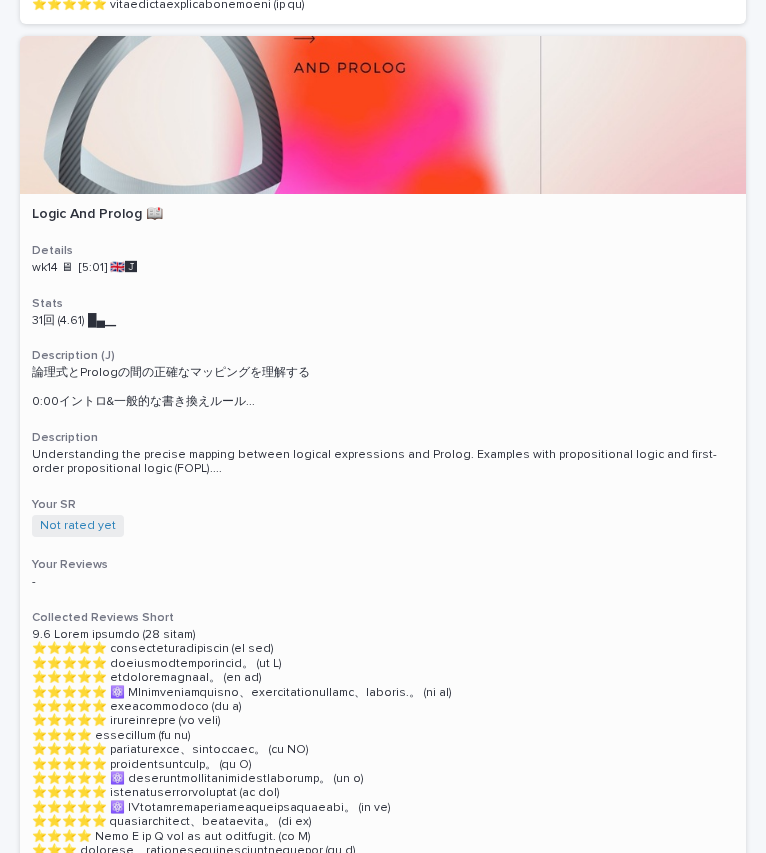 click at bounding box center (383, 115) 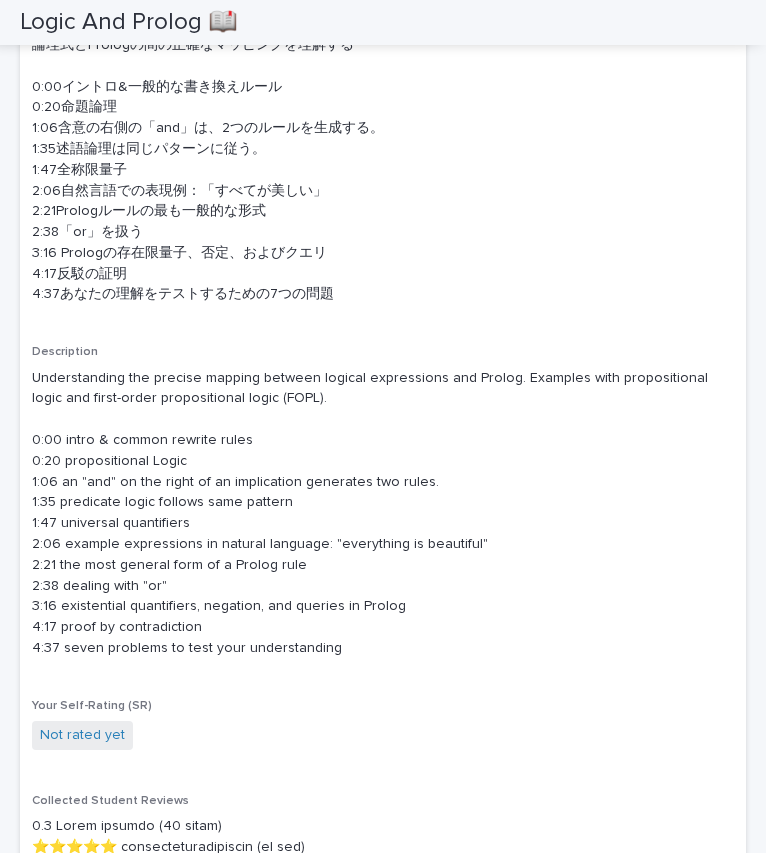 scroll, scrollTop: 0, scrollLeft: 0, axis: both 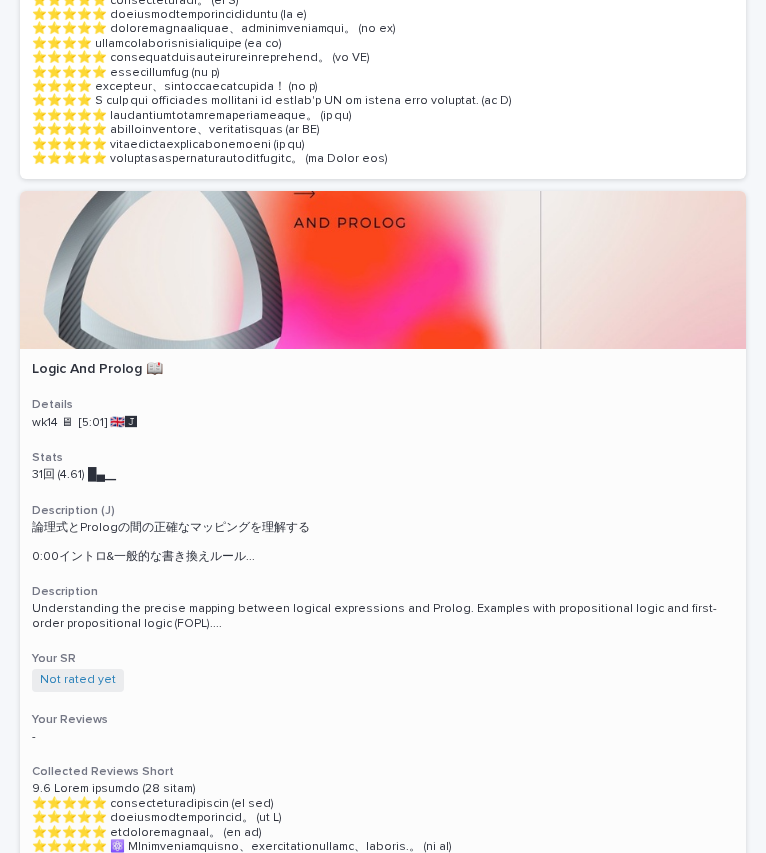 click at bounding box center [383, 270] 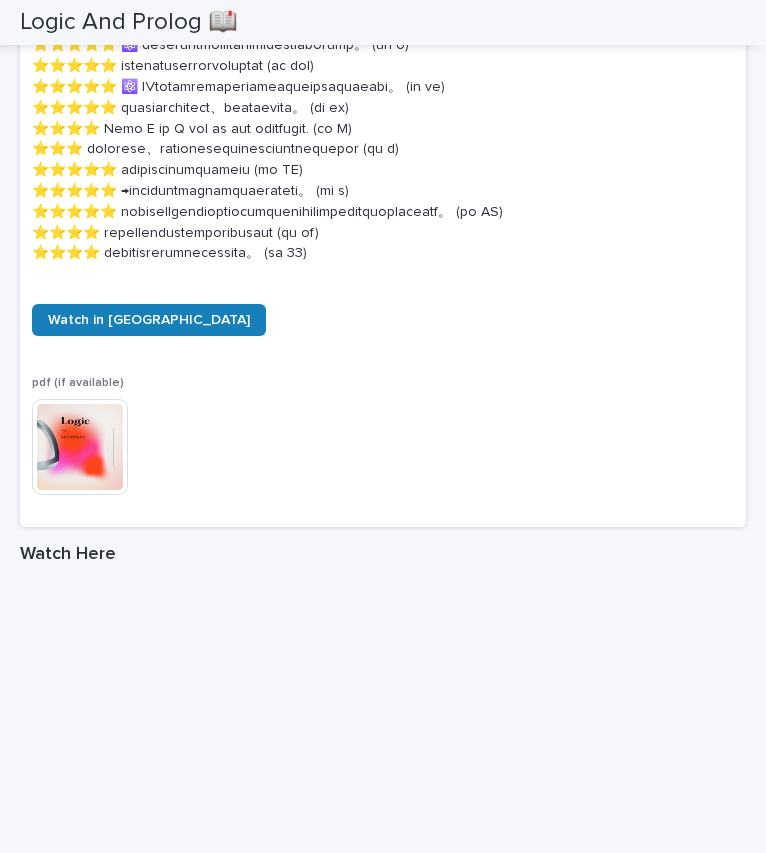 scroll, scrollTop: 1688, scrollLeft: 0, axis: vertical 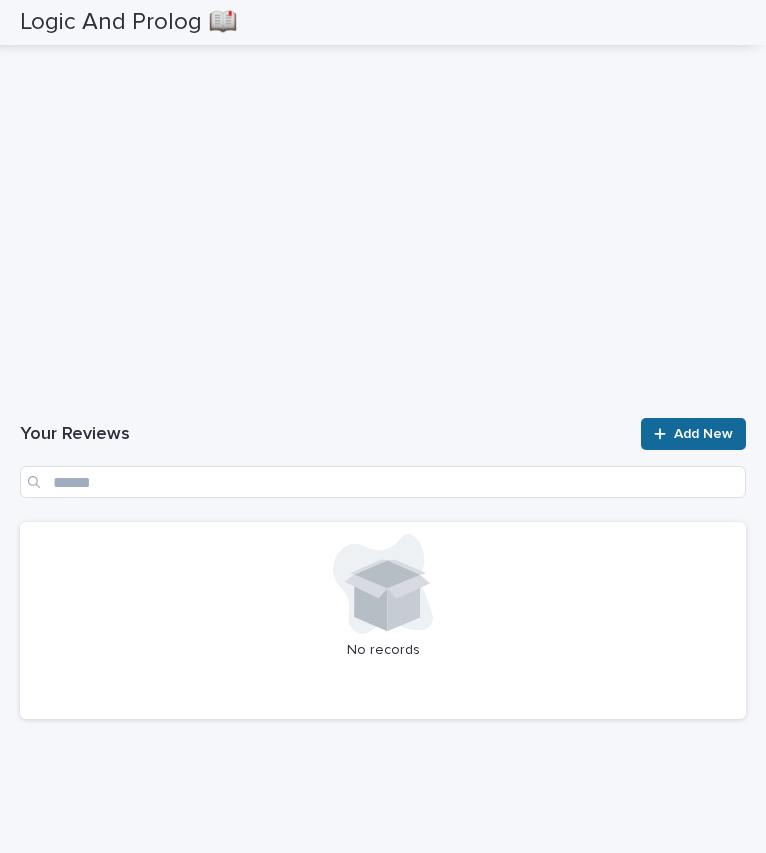 click on "Add New" at bounding box center [693, 434] 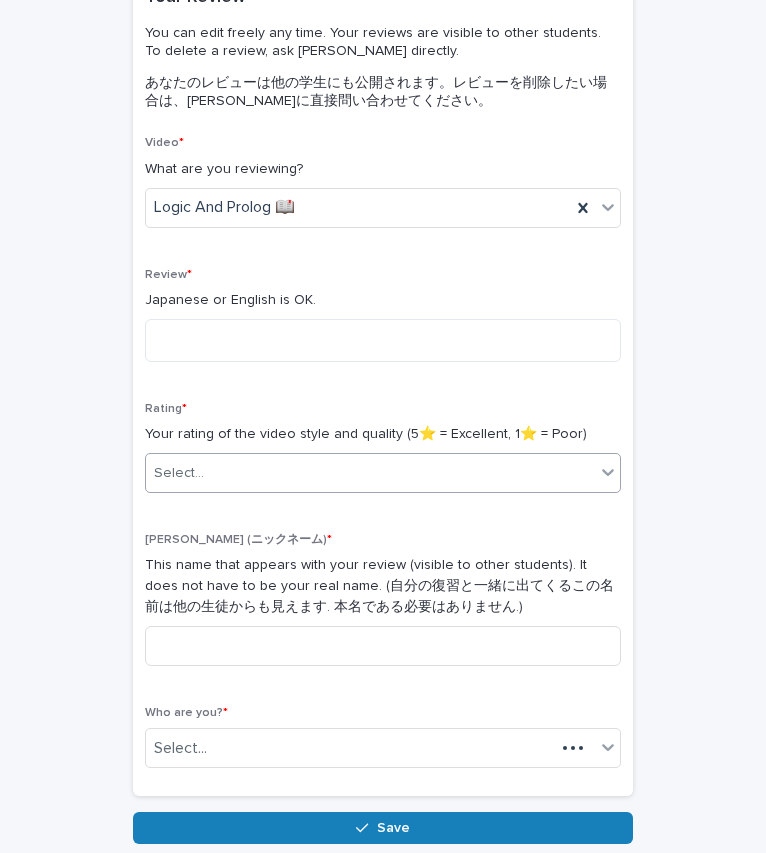 scroll, scrollTop: 0, scrollLeft: 0, axis: both 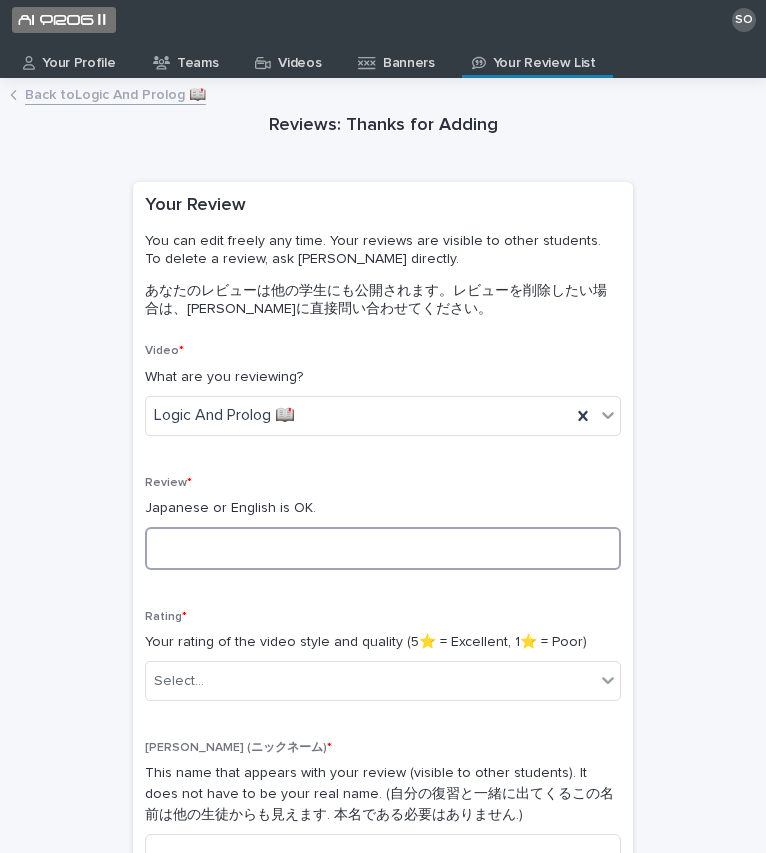 click at bounding box center (383, 548) 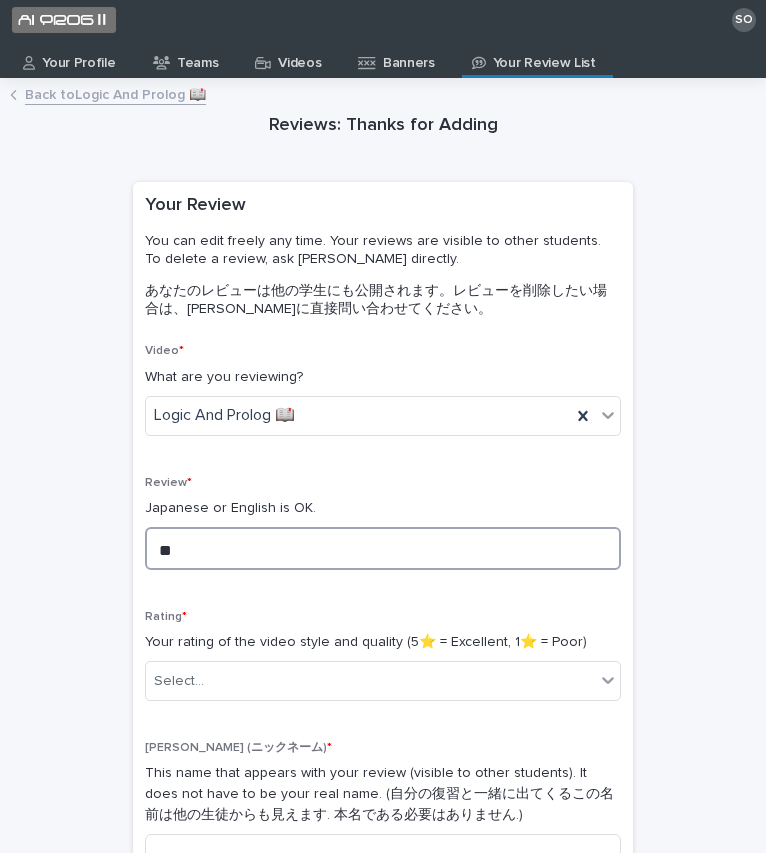 type on "*" 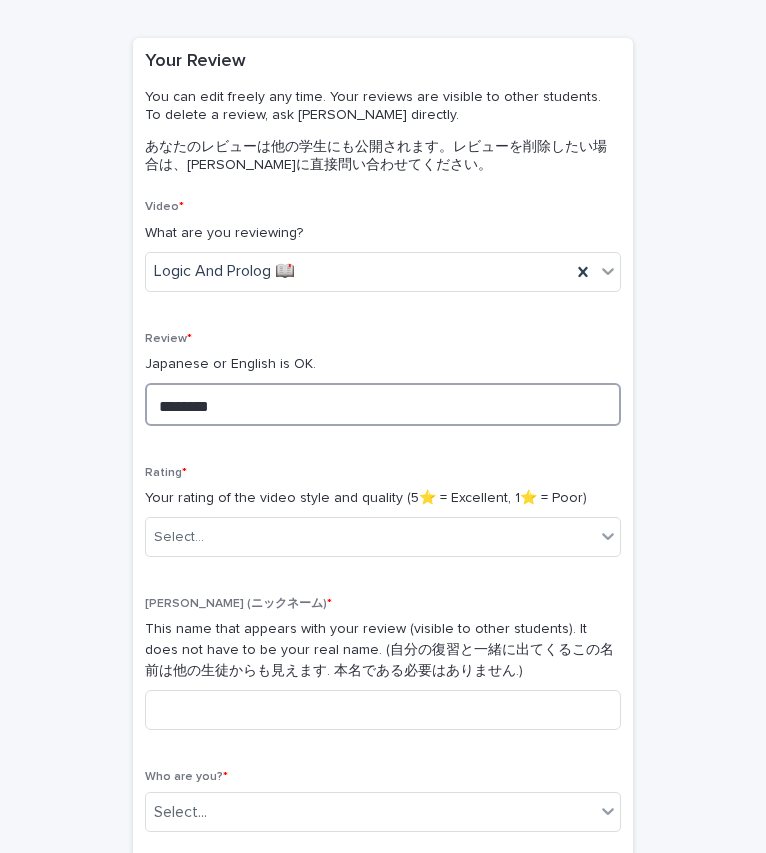 scroll, scrollTop: 144, scrollLeft: 0, axis: vertical 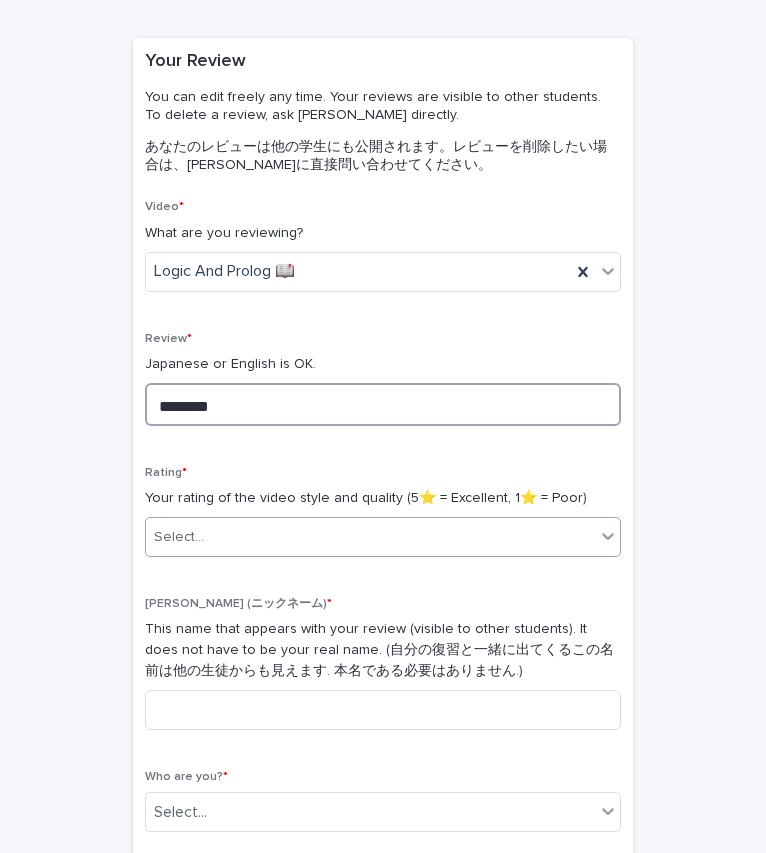 type on "********" 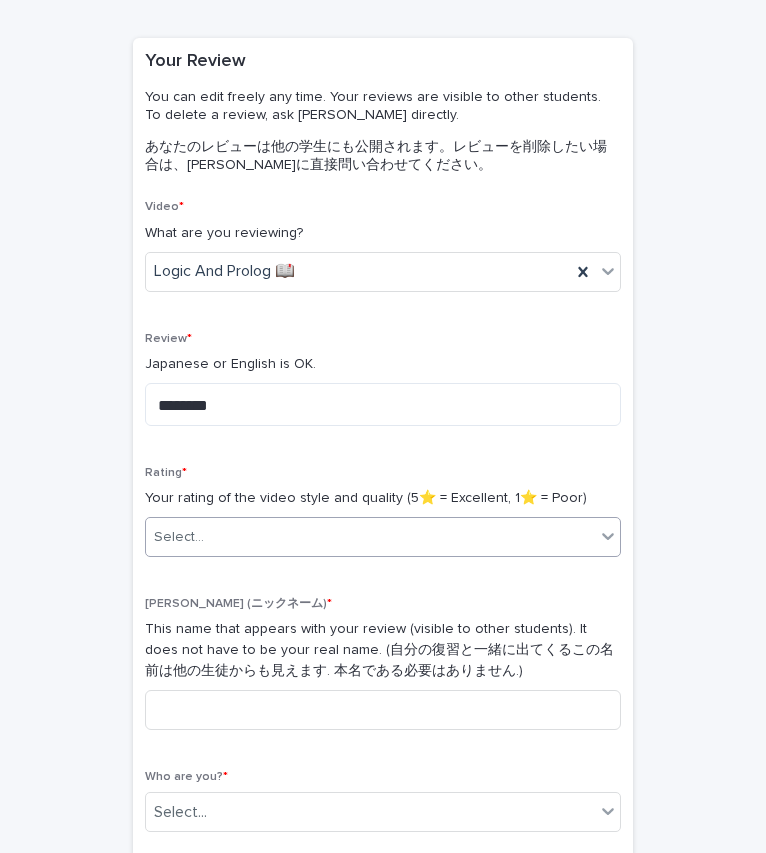 click on "Select..." at bounding box center (370, 537) 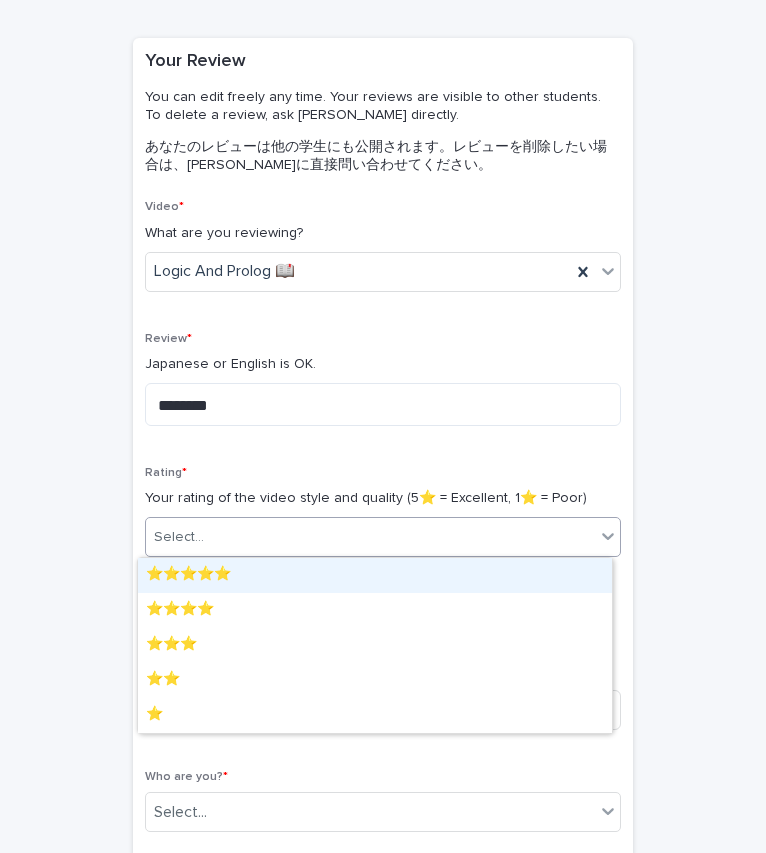 click on "⭐️⭐️⭐️⭐️⭐️" at bounding box center (375, 575) 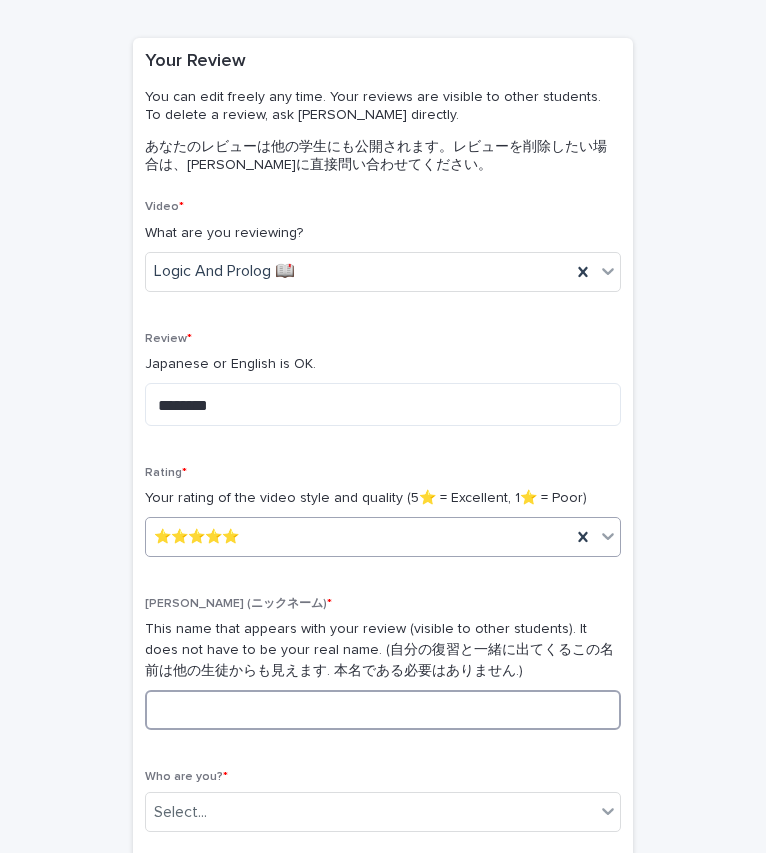 click at bounding box center (383, 710) 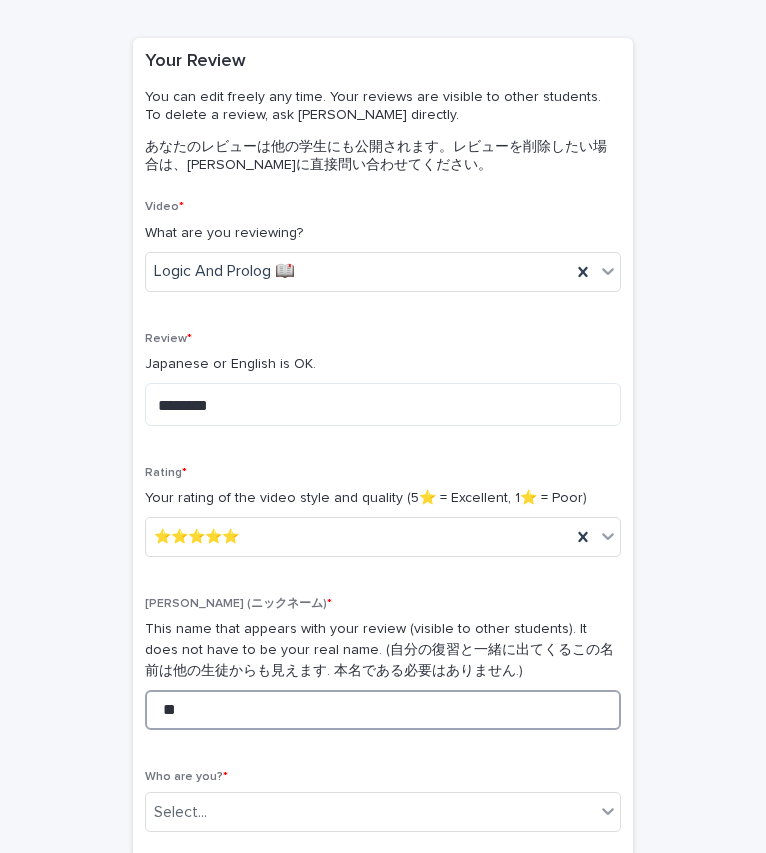 scroll, scrollTop: 356, scrollLeft: 0, axis: vertical 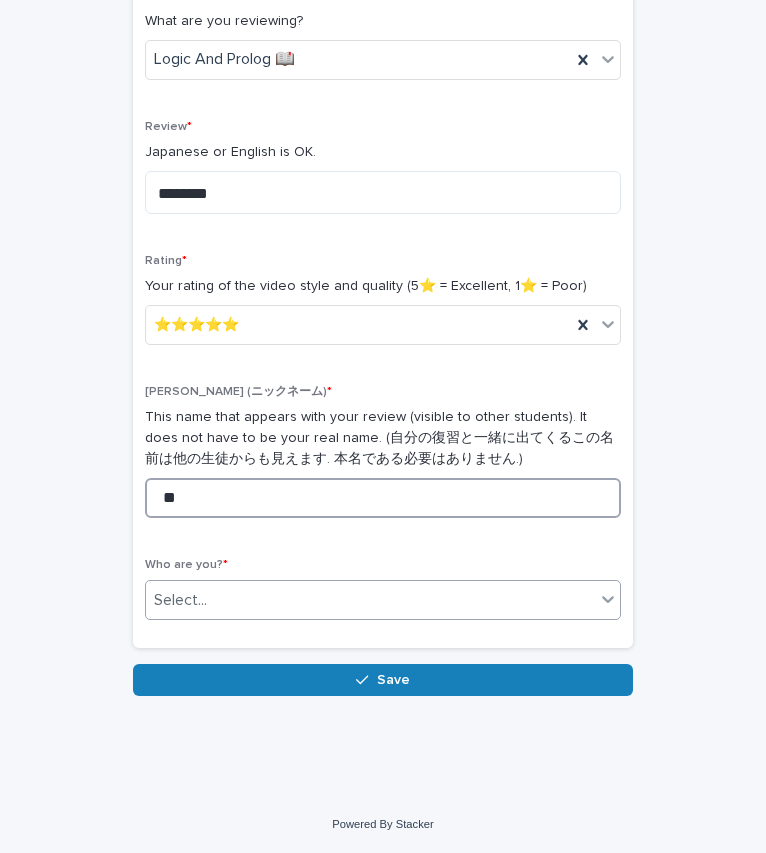 type on "**" 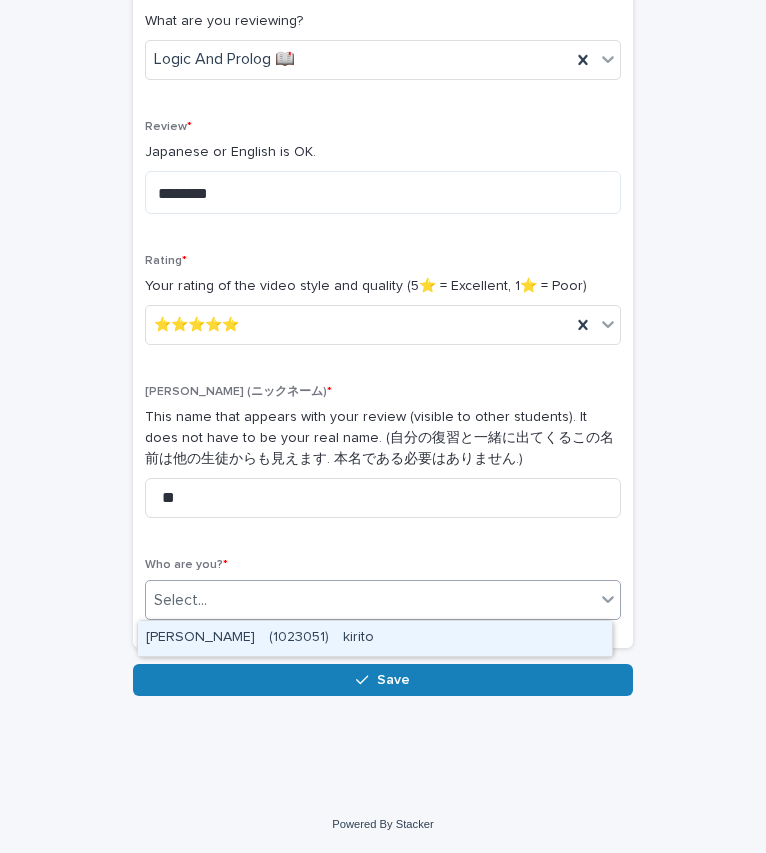 click on "Select..." at bounding box center (370, 600) 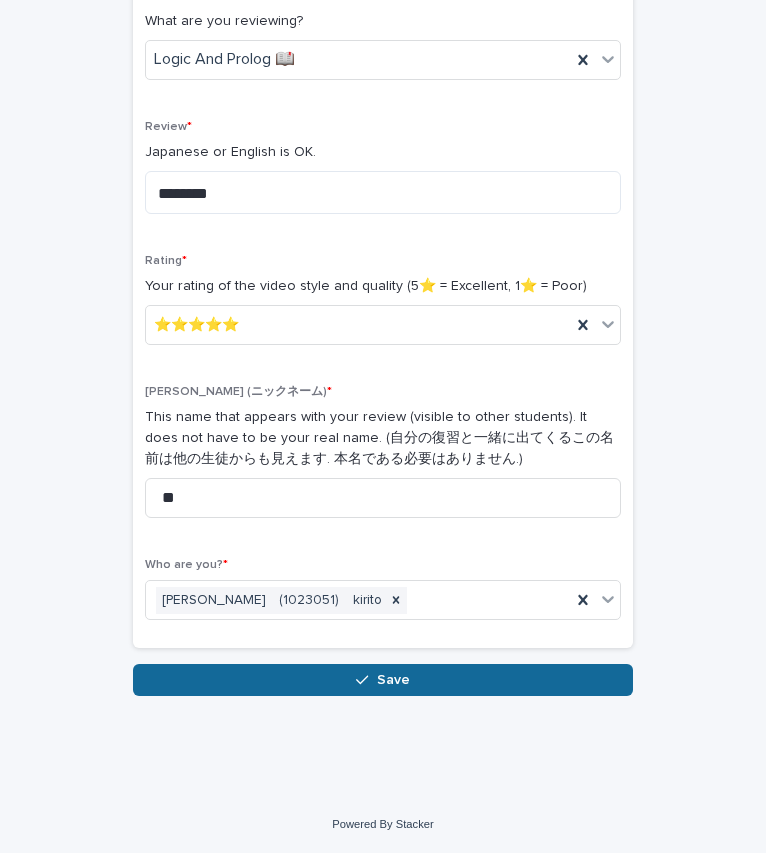 click on "Save" at bounding box center (383, 680) 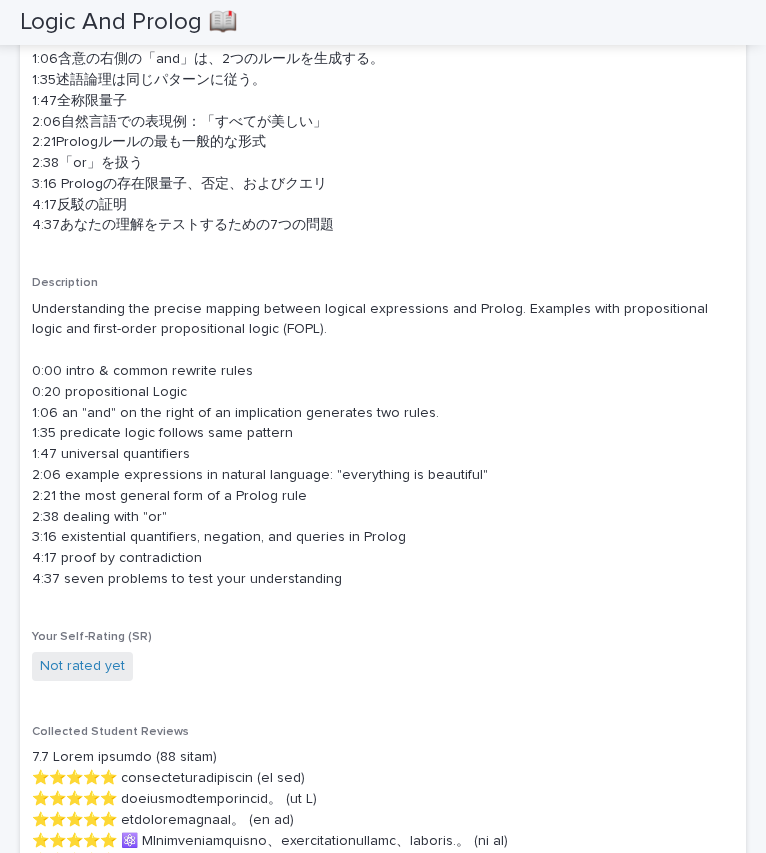 scroll, scrollTop: 768, scrollLeft: 0, axis: vertical 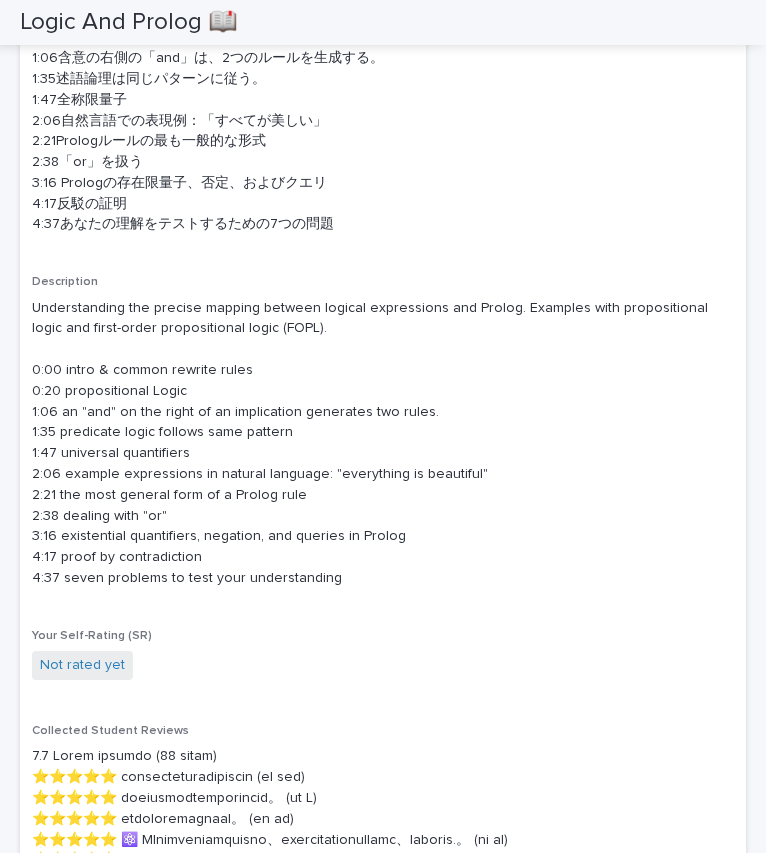 click on "Not rated yet" at bounding box center (82, 665) 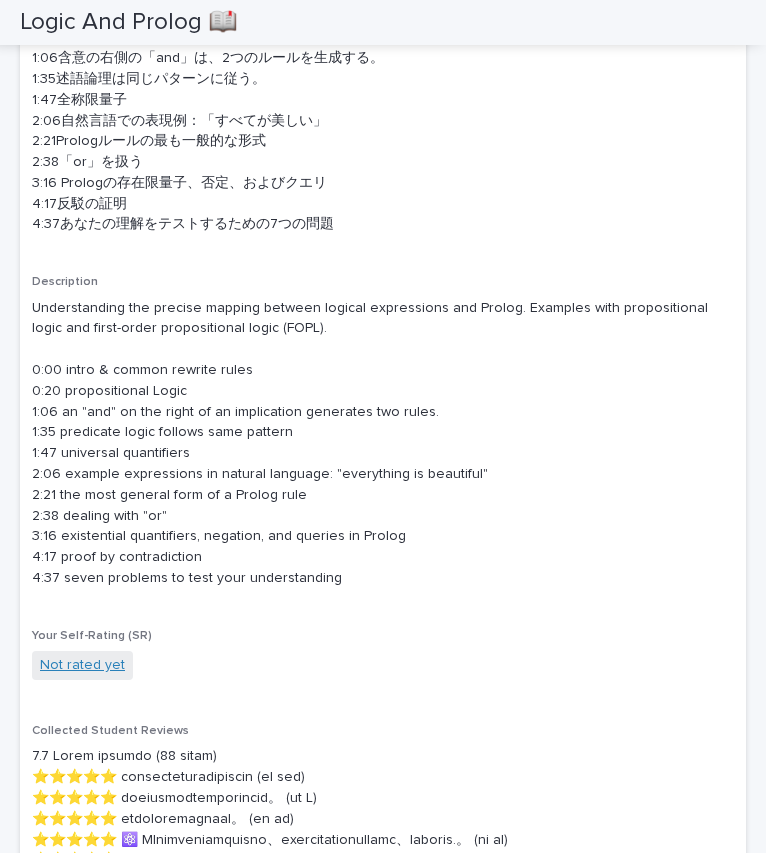 click on "Not rated yet" at bounding box center (82, 665) 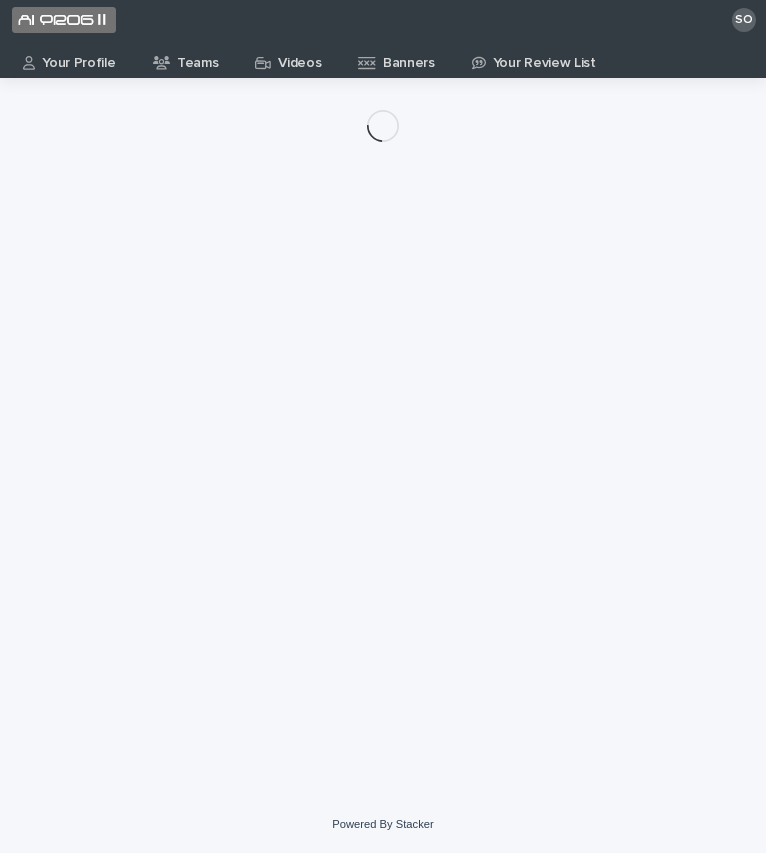 scroll, scrollTop: 0, scrollLeft: 0, axis: both 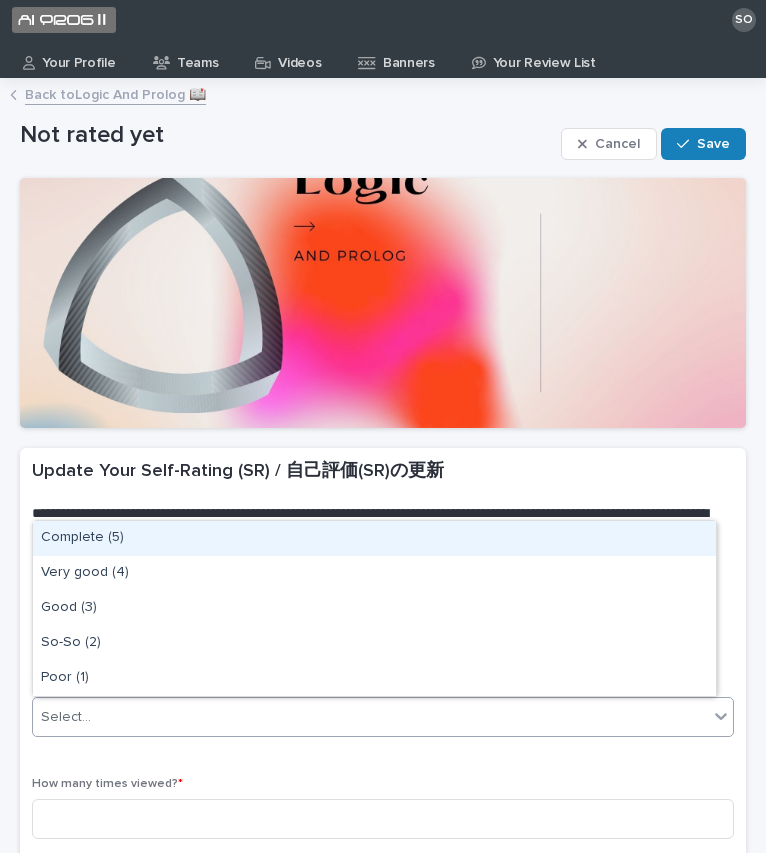 click on "Select..." at bounding box center (370, 717) 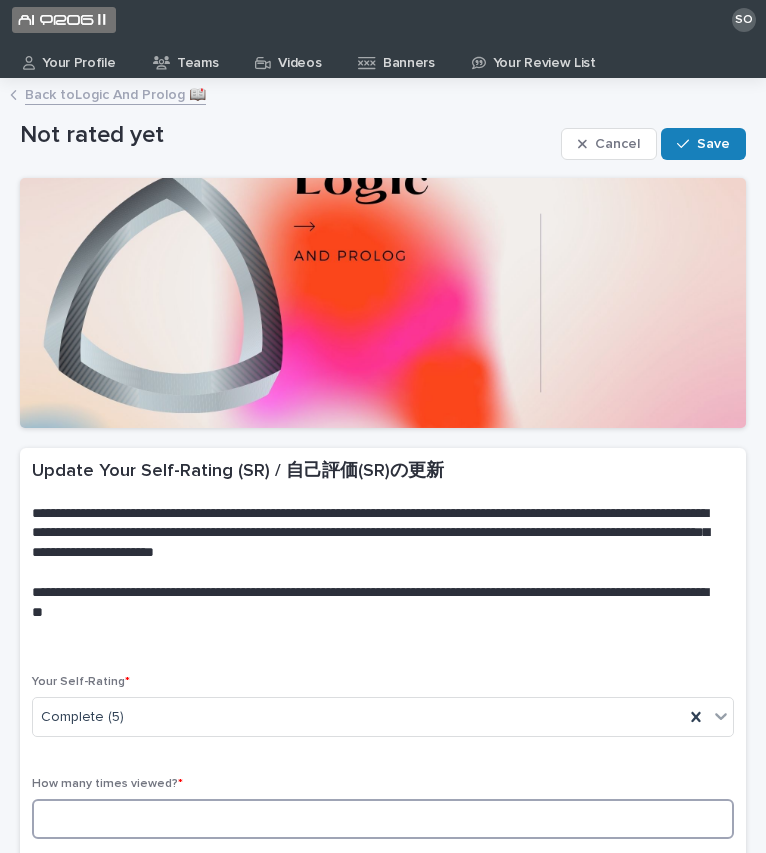 click at bounding box center (383, 819) 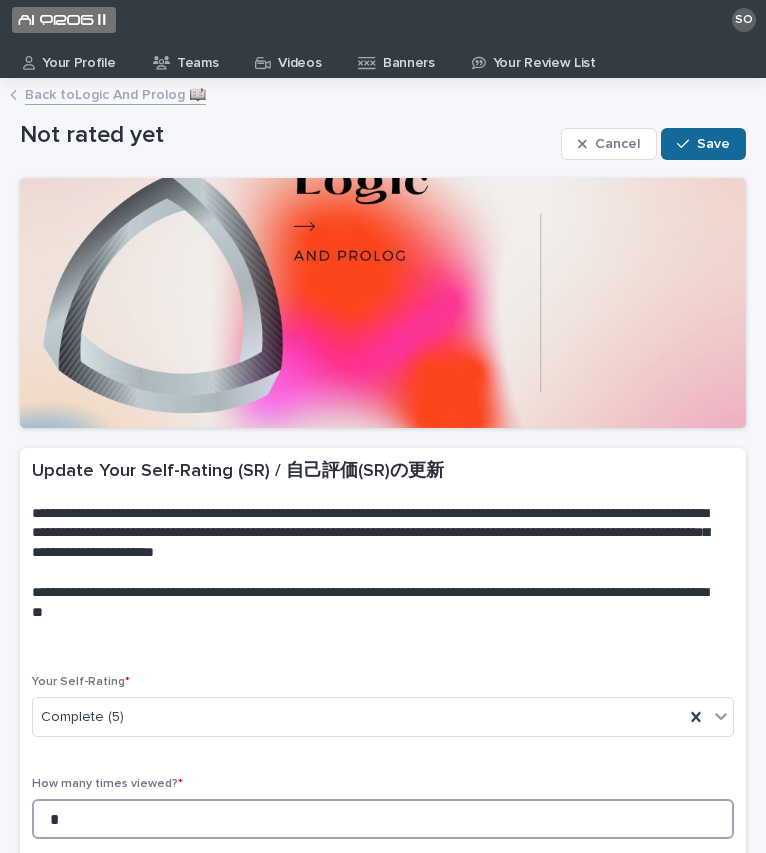 type on "*" 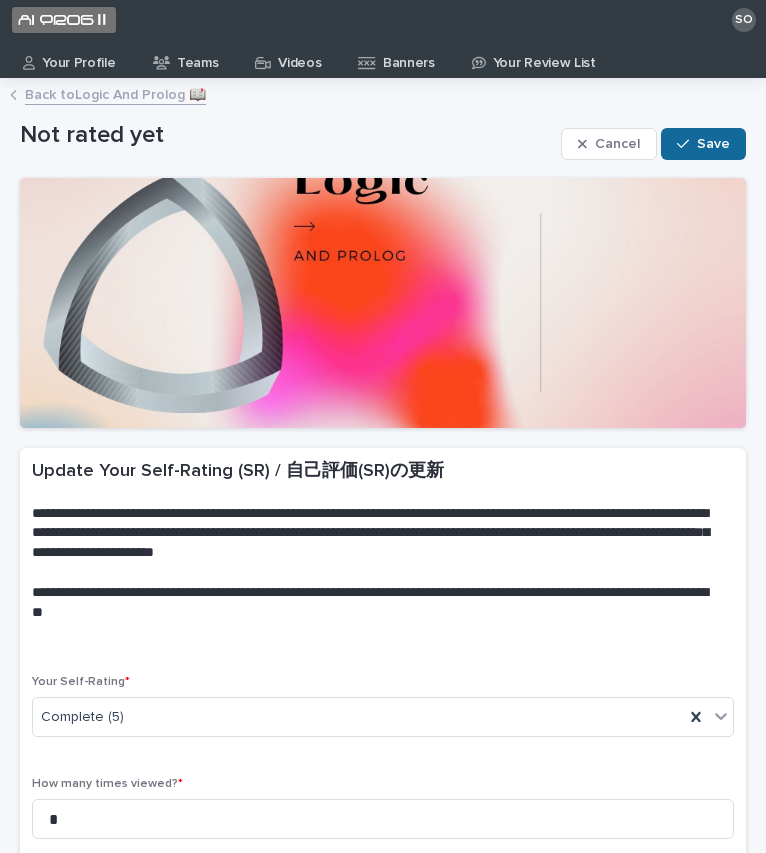 click 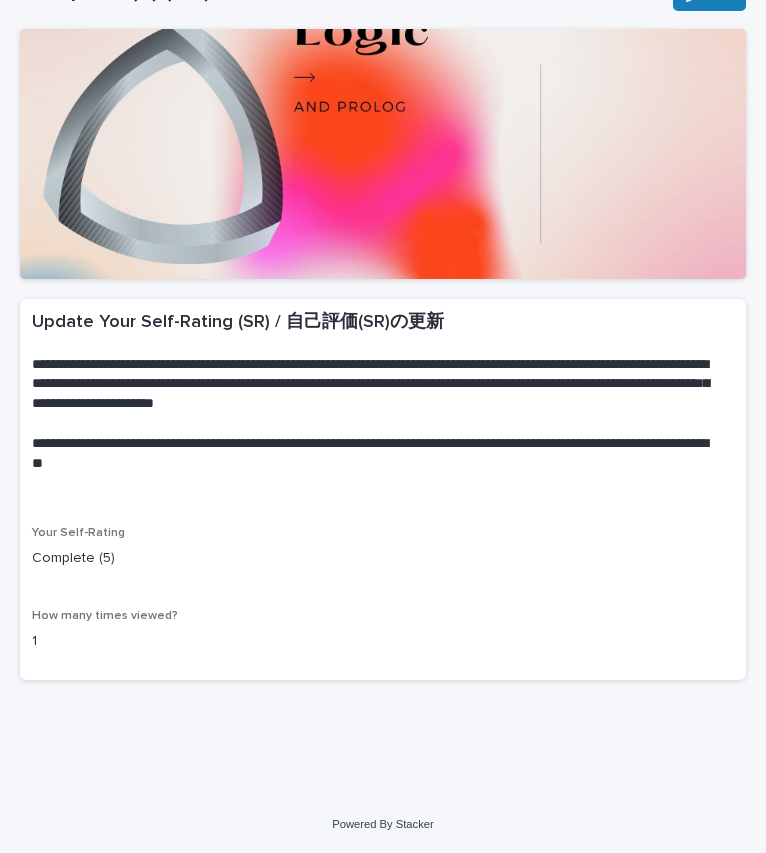 scroll, scrollTop: 0, scrollLeft: 0, axis: both 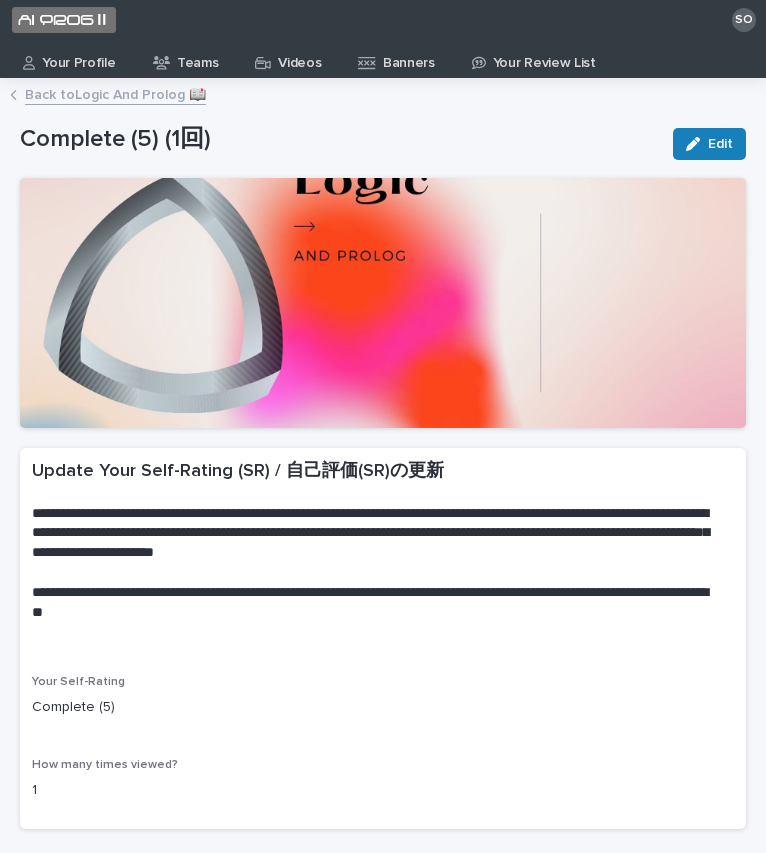 click on "Videos" at bounding box center [299, 56] 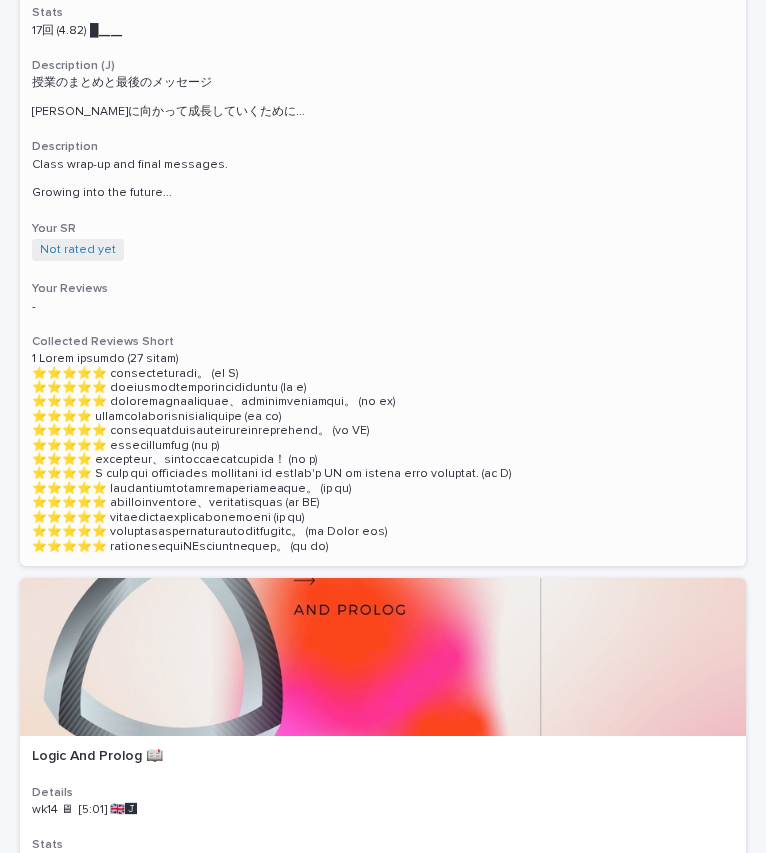 scroll, scrollTop: 453, scrollLeft: 0, axis: vertical 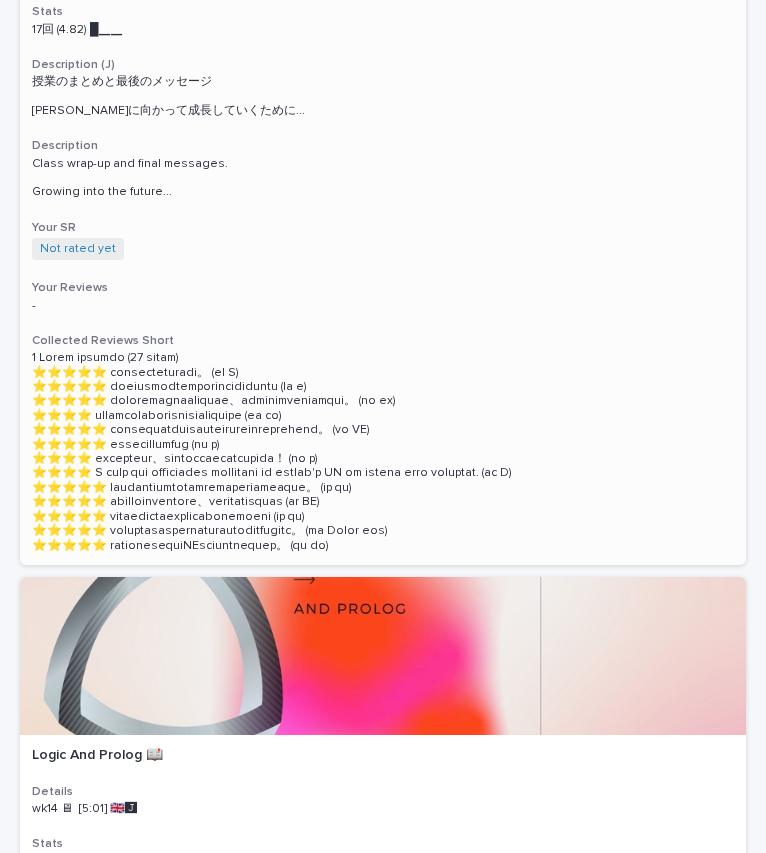 drag, startPoint x: 608, startPoint y: 413, endPoint x: 569, endPoint y: 256, distance: 161.77144 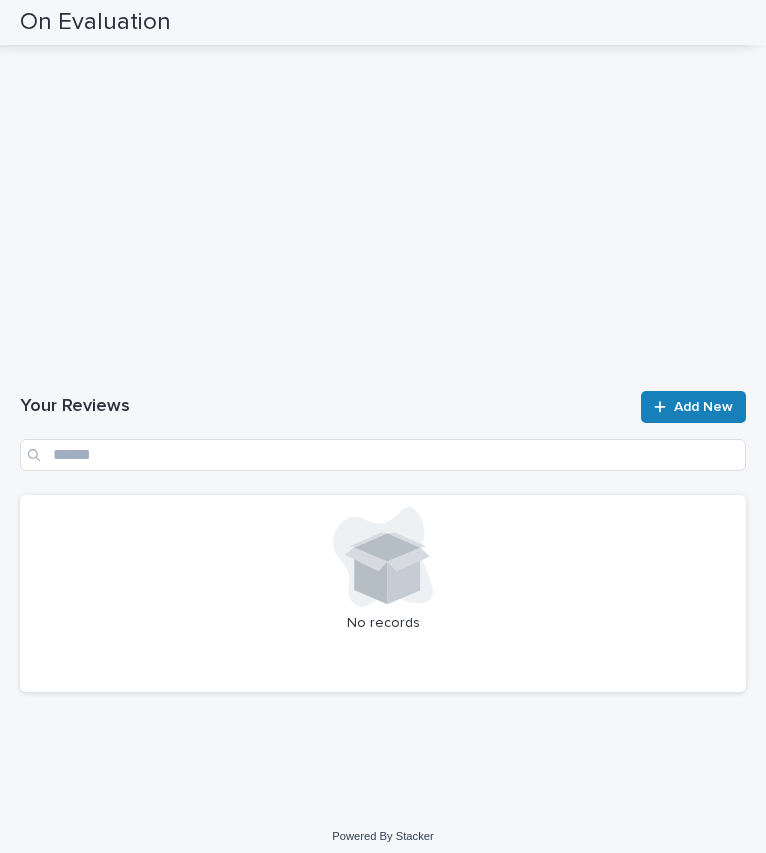 scroll, scrollTop: 1784, scrollLeft: 0, axis: vertical 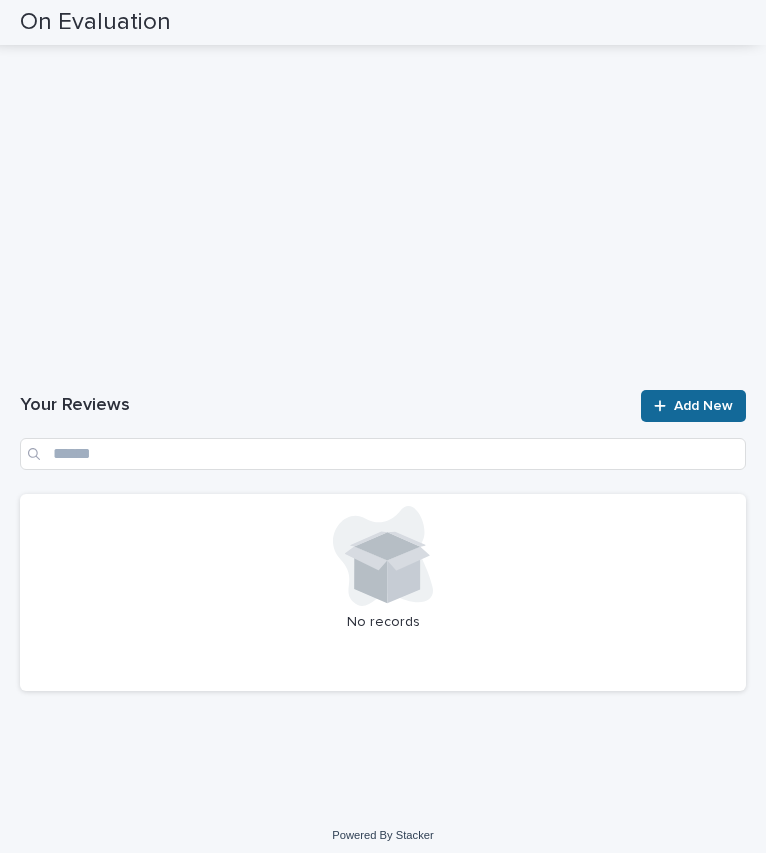 click on "Add New" at bounding box center [703, 406] 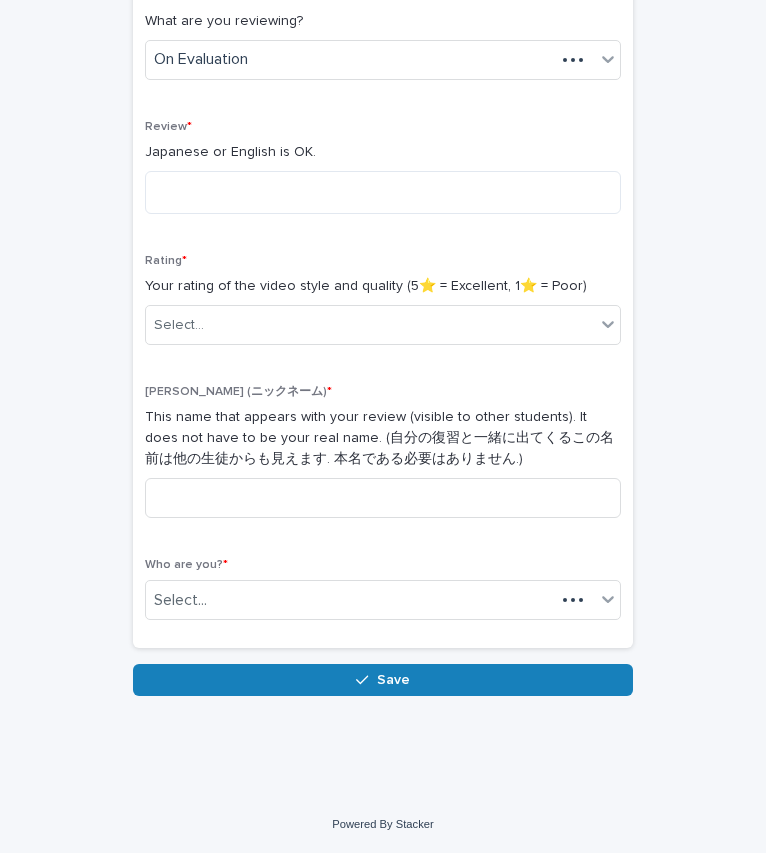 scroll, scrollTop: 356, scrollLeft: 0, axis: vertical 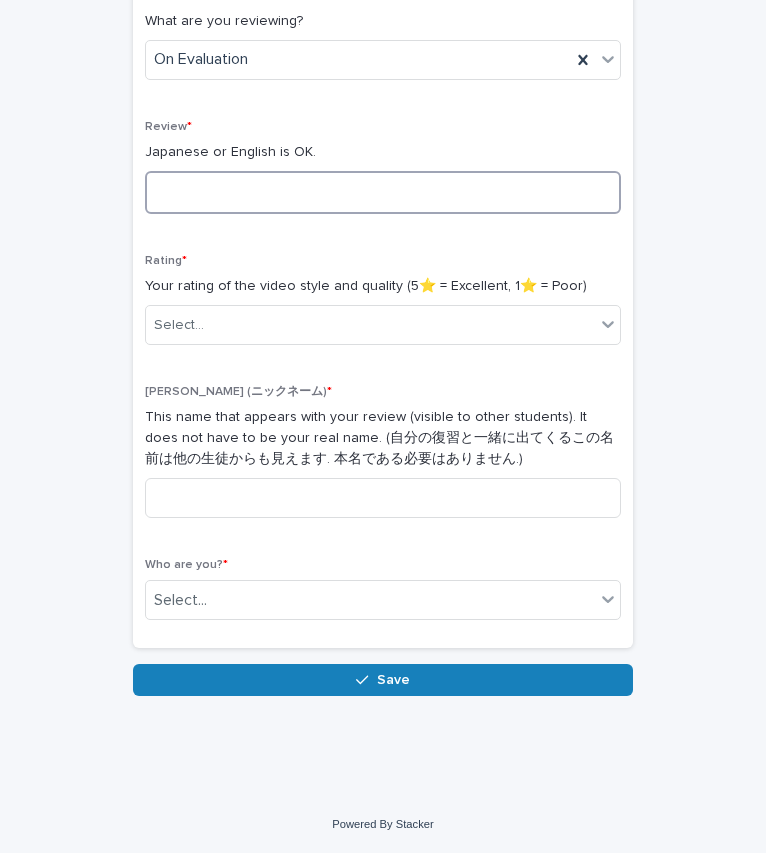 click at bounding box center (383, 192) 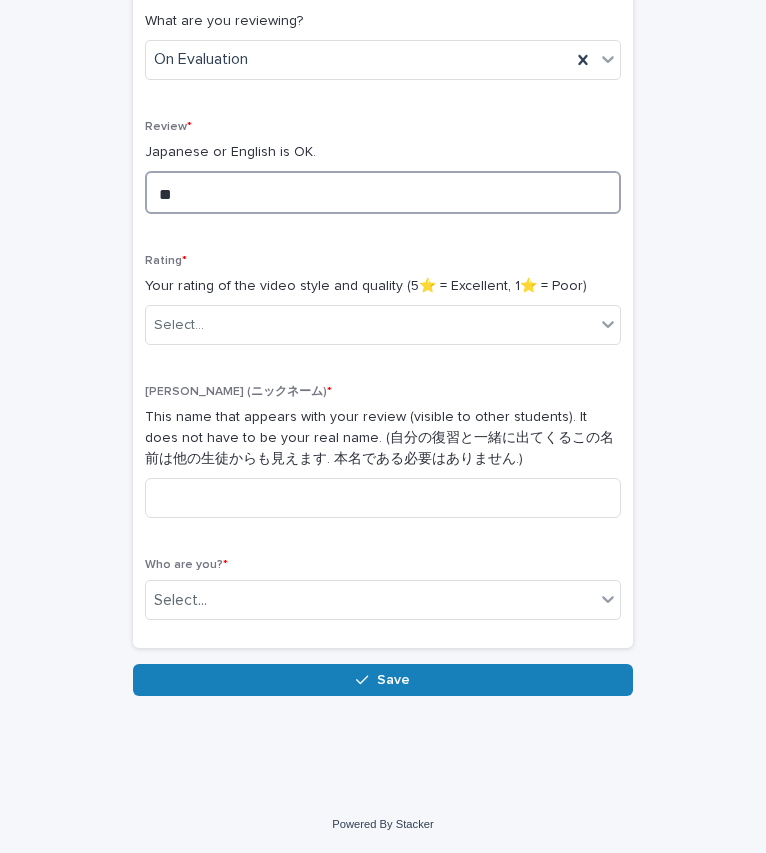 type on "*" 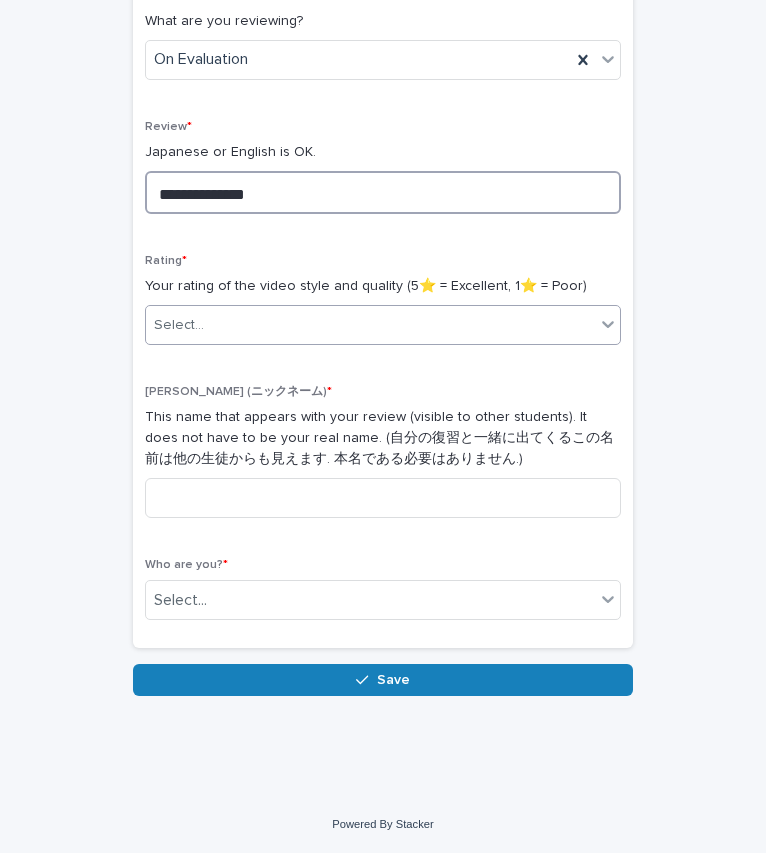 type on "**********" 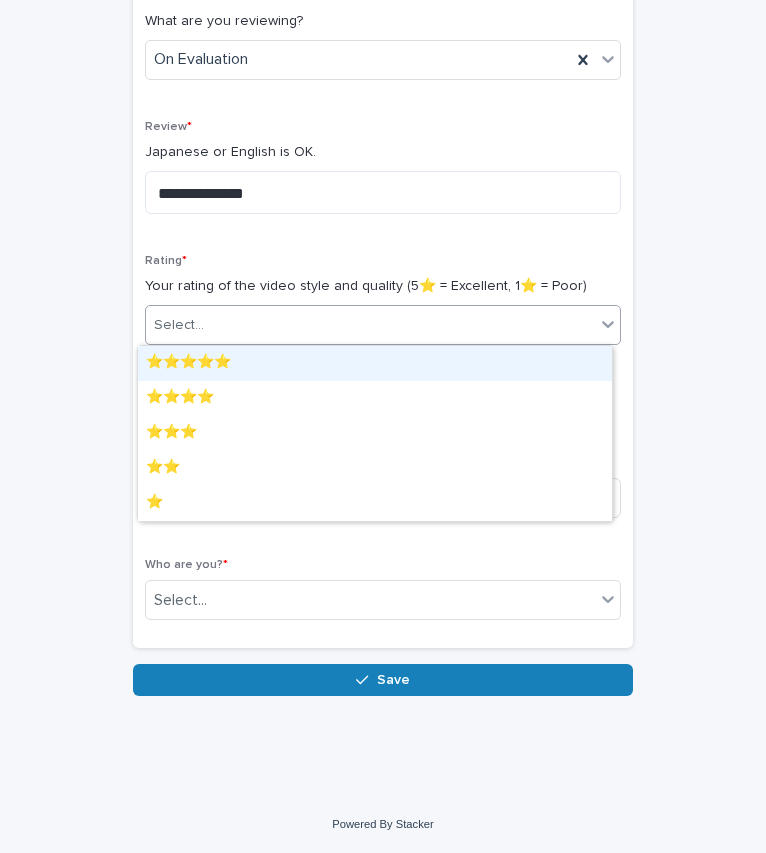 click on "Select..." at bounding box center (383, 325) 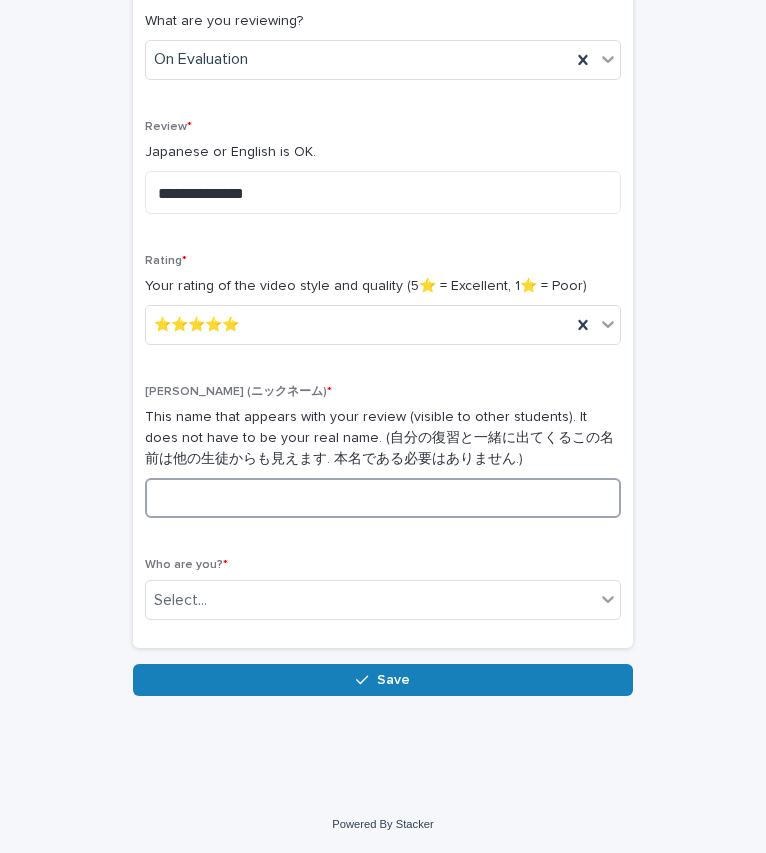 click at bounding box center (383, 498) 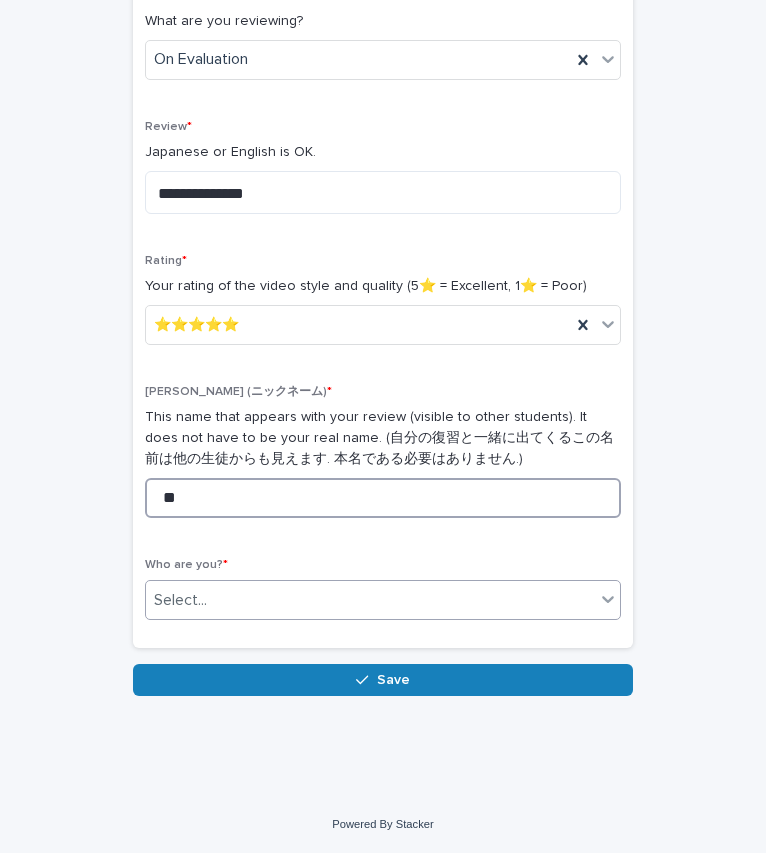 type on "**" 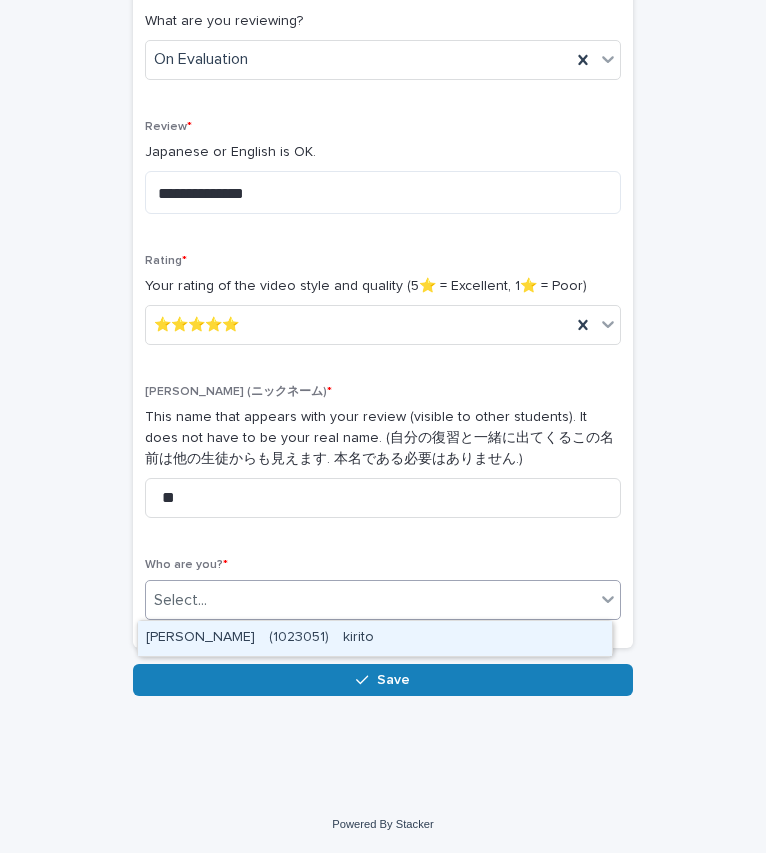click on "Select..." at bounding box center [370, 600] 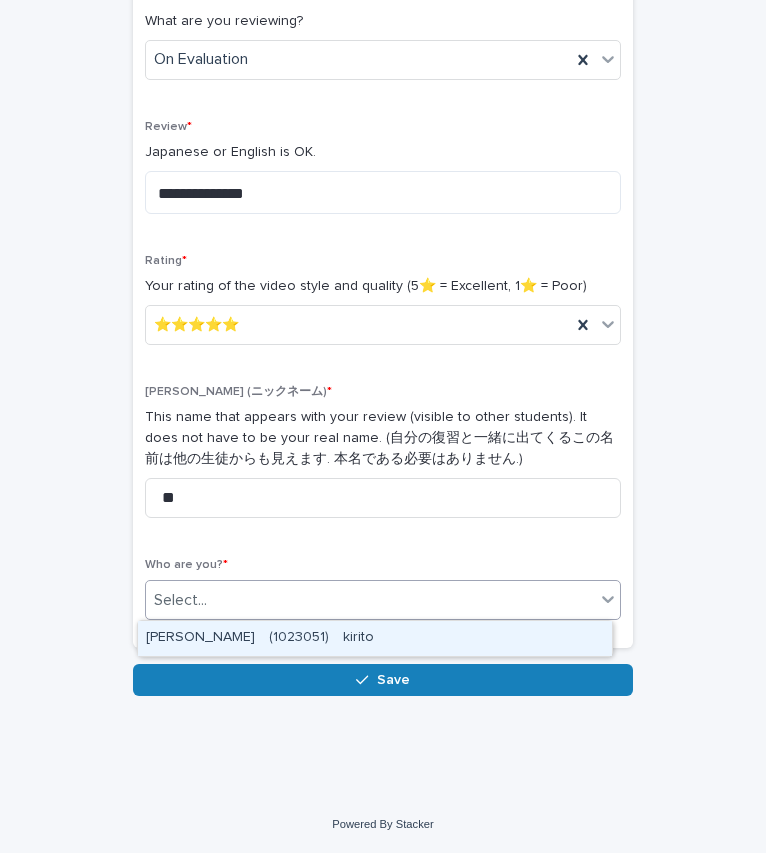 click on "[PERSON_NAME]　(1023051)　kirito" at bounding box center (375, 638) 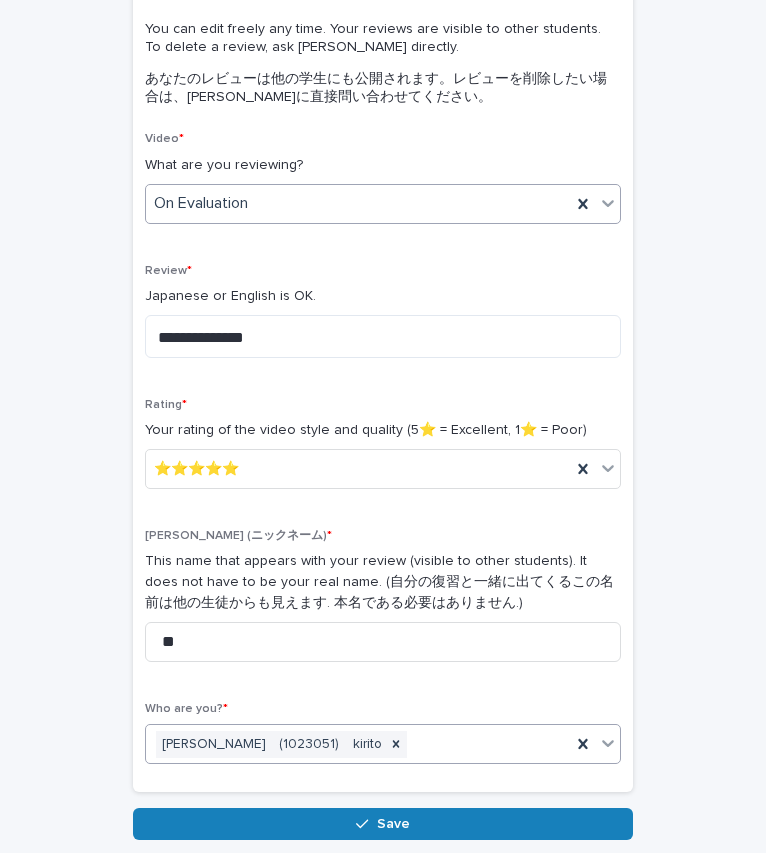 scroll, scrollTop: 229, scrollLeft: 0, axis: vertical 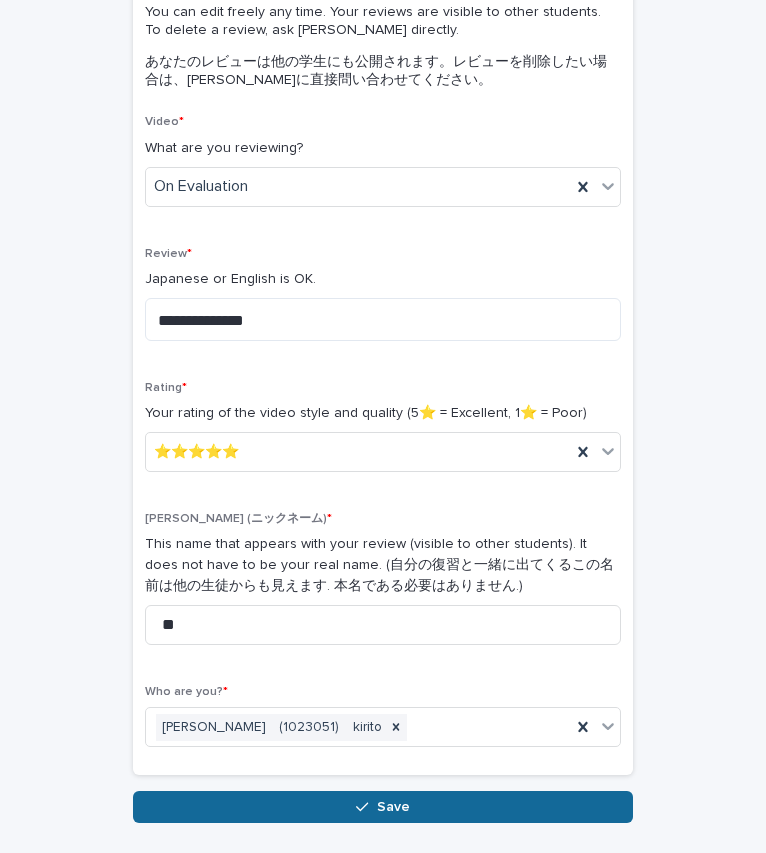 click on "Save" at bounding box center [383, 807] 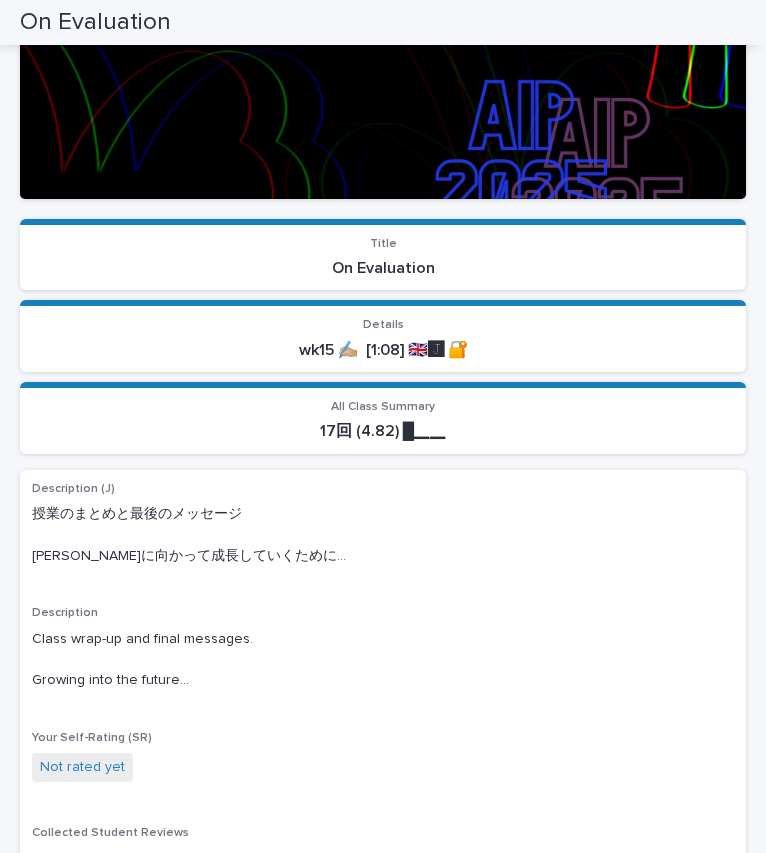 scroll, scrollTop: 241, scrollLeft: 0, axis: vertical 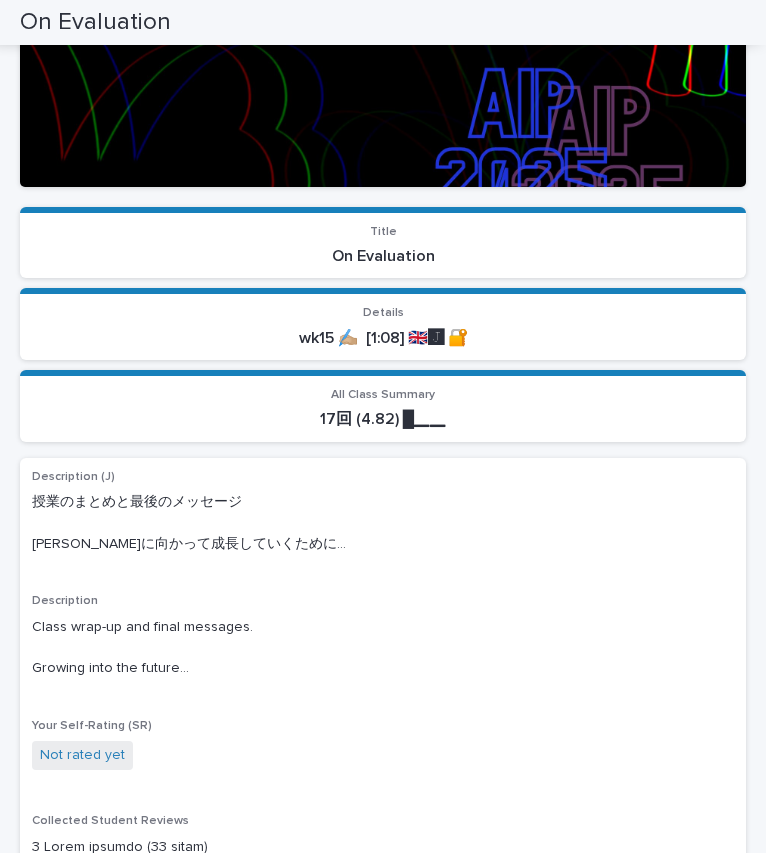 click on "Description (J) 授業のまとめと最後のメッセージ
[PERSON_NAME]に向かって成長していくために... Description Class wrap-up and final messages.
Growing into the future... Your Self-Rating (SR) Not rated yet   Collected Student Reviews Watch in New Tab pdf (if available) -" at bounding box center (383, 895) 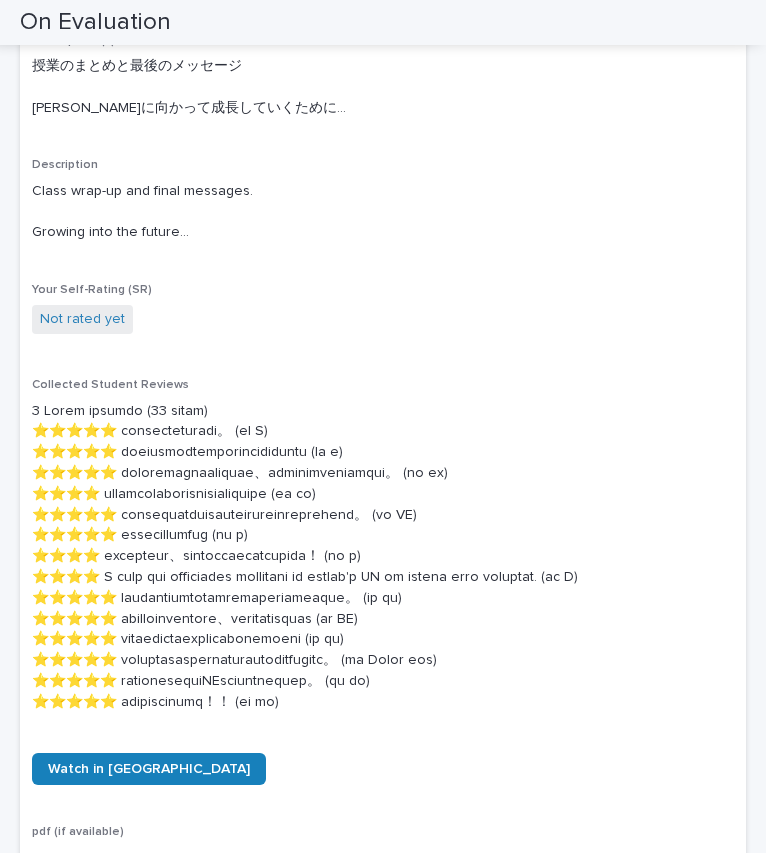 scroll, scrollTop: 717, scrollLeft: 0, axis: vertical 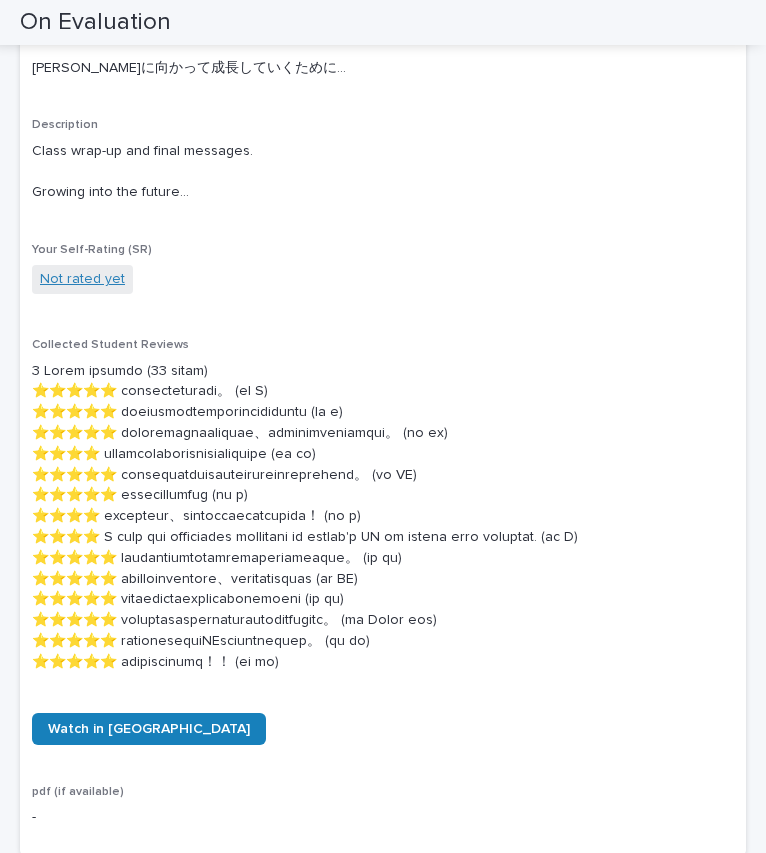 click on "Not rated yet" at bounding box center [82, 279] 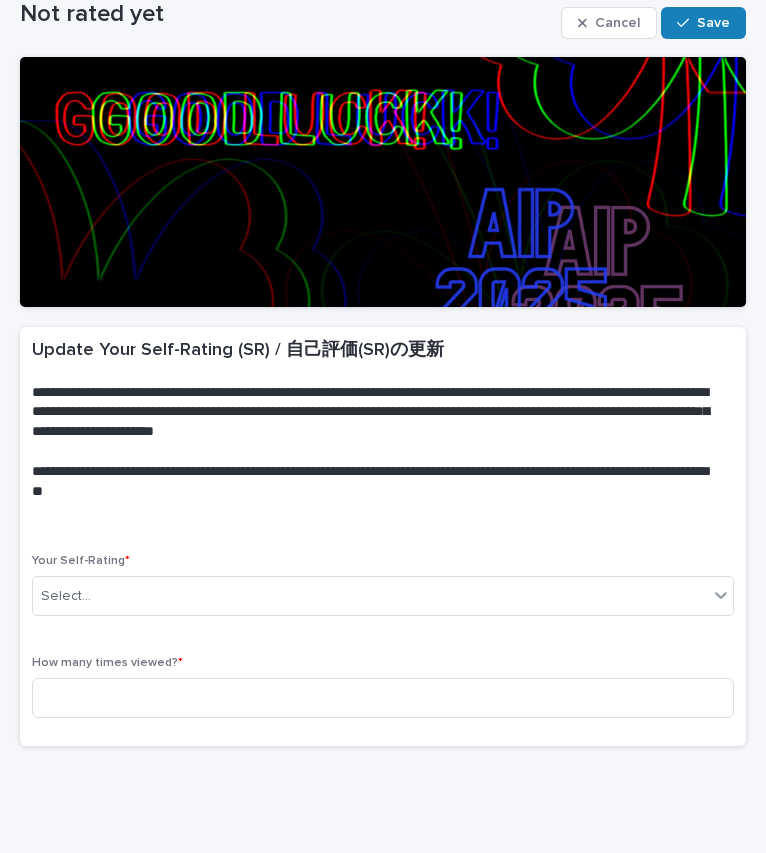 scroll, scrollTop: 187, scrollLeft: 0, axis: vertical 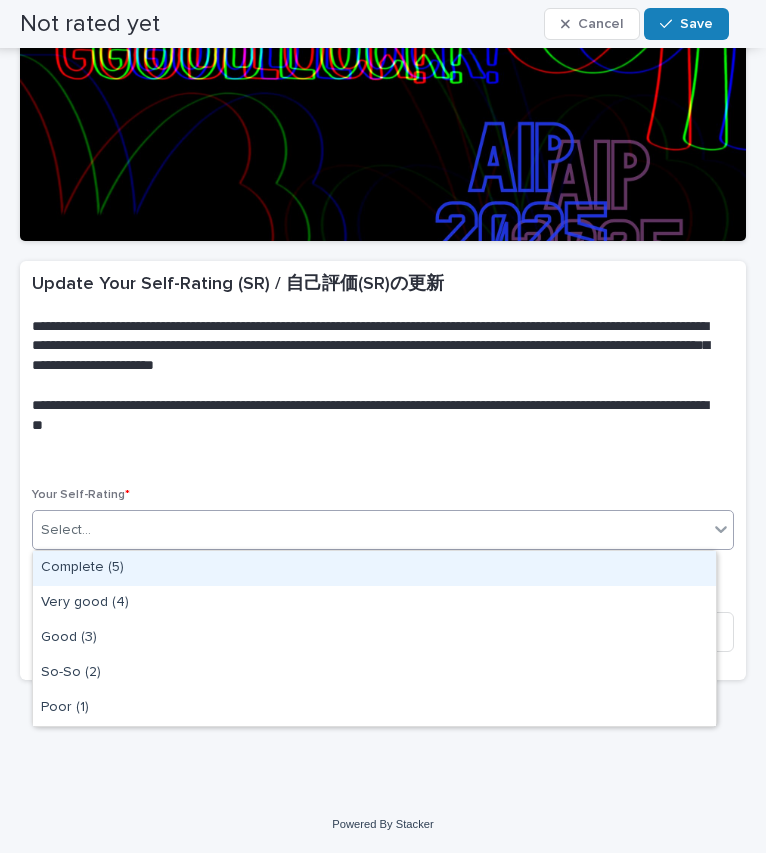 click on "Select..." at bounding box center [383, 530] 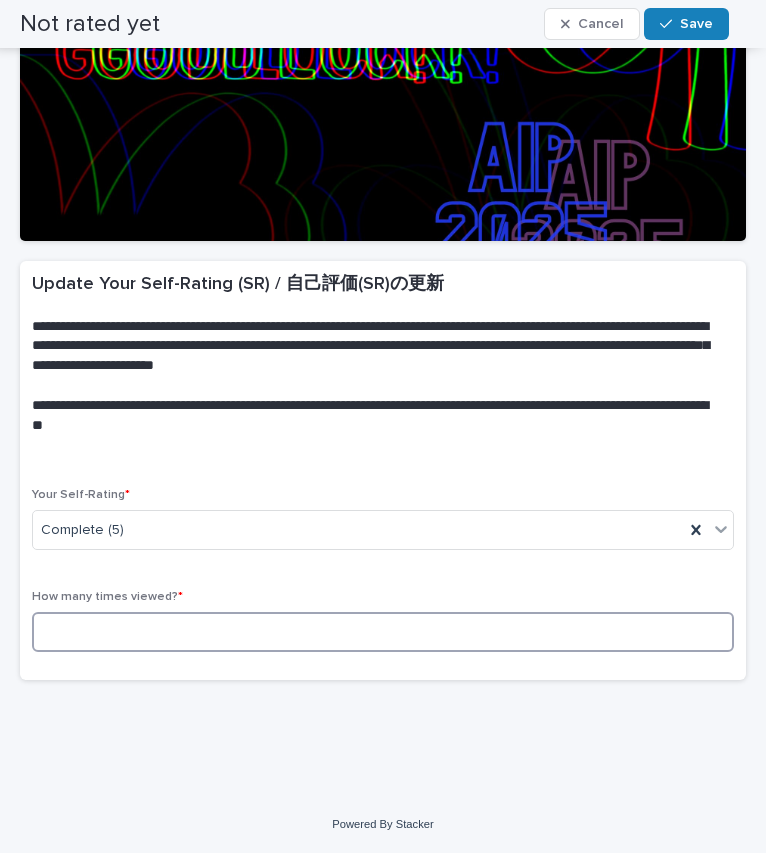 click at bounding box center [383, 632] 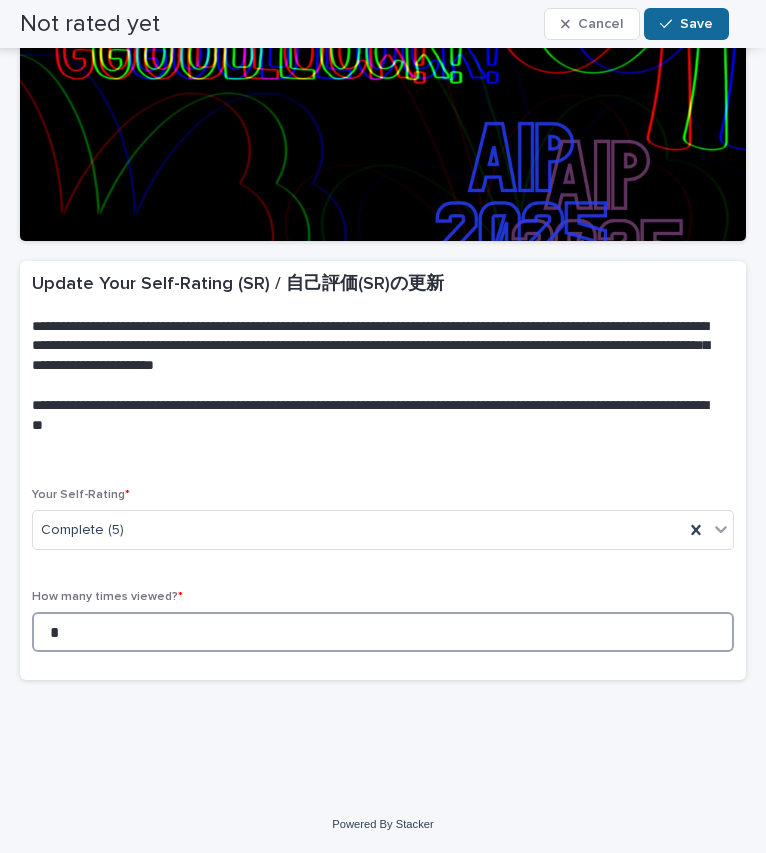 type on "*" 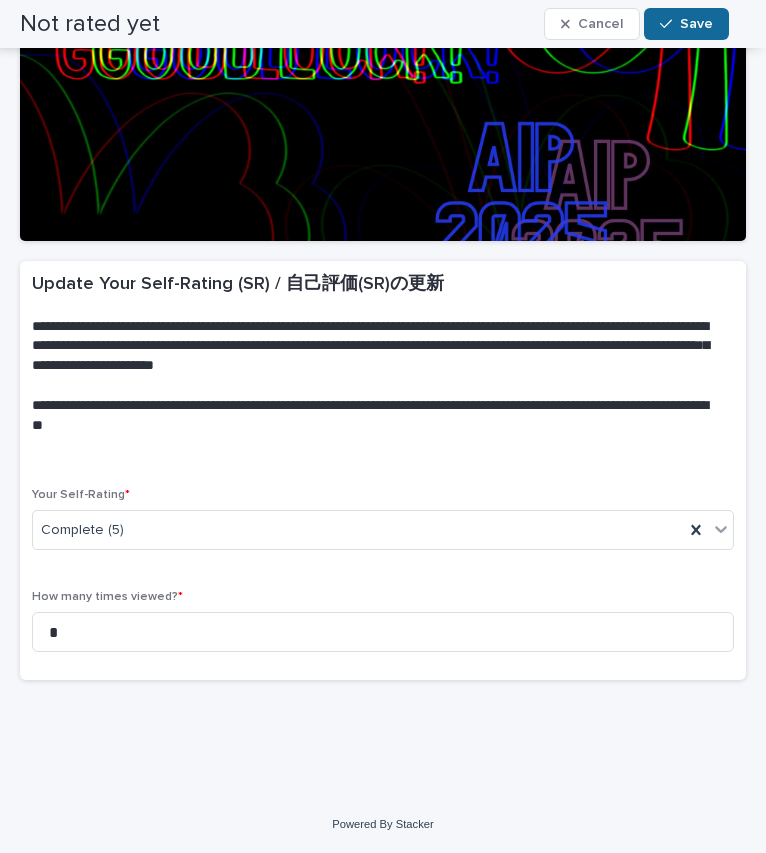 click on "Save" at bounding box center [696, 24] 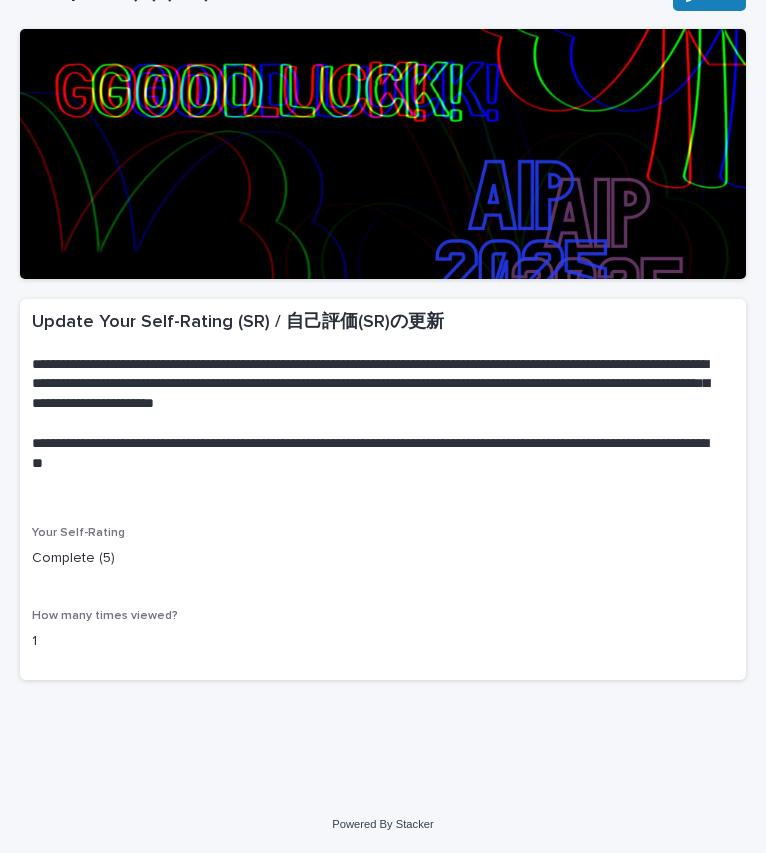 scroll, scrollTop: 0, scrollLeft: 0, axis: both 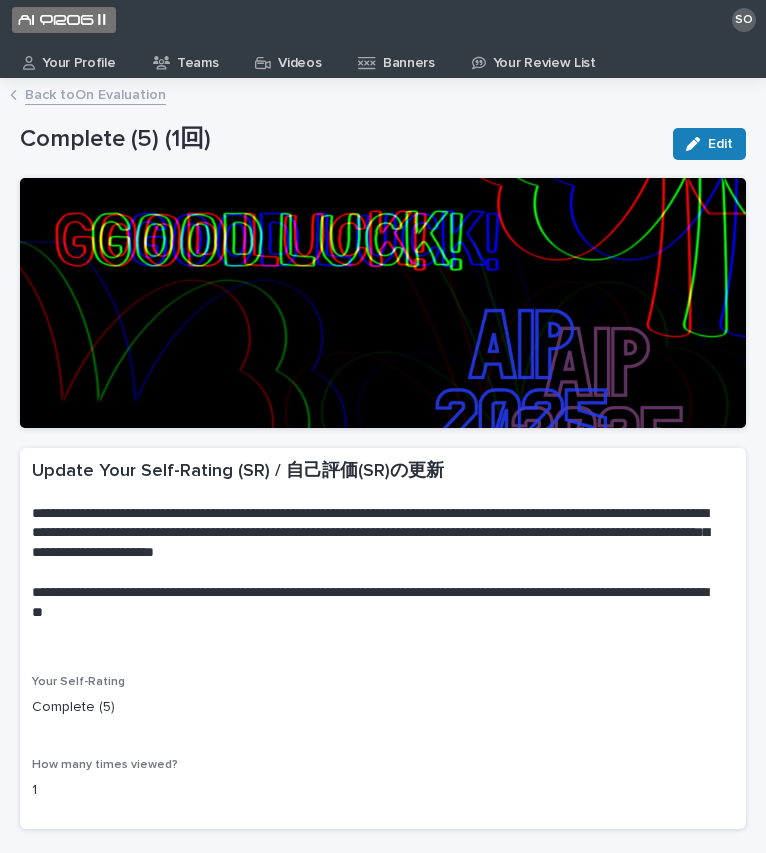 click on "Your Profile" at bounding box center [78, 56] 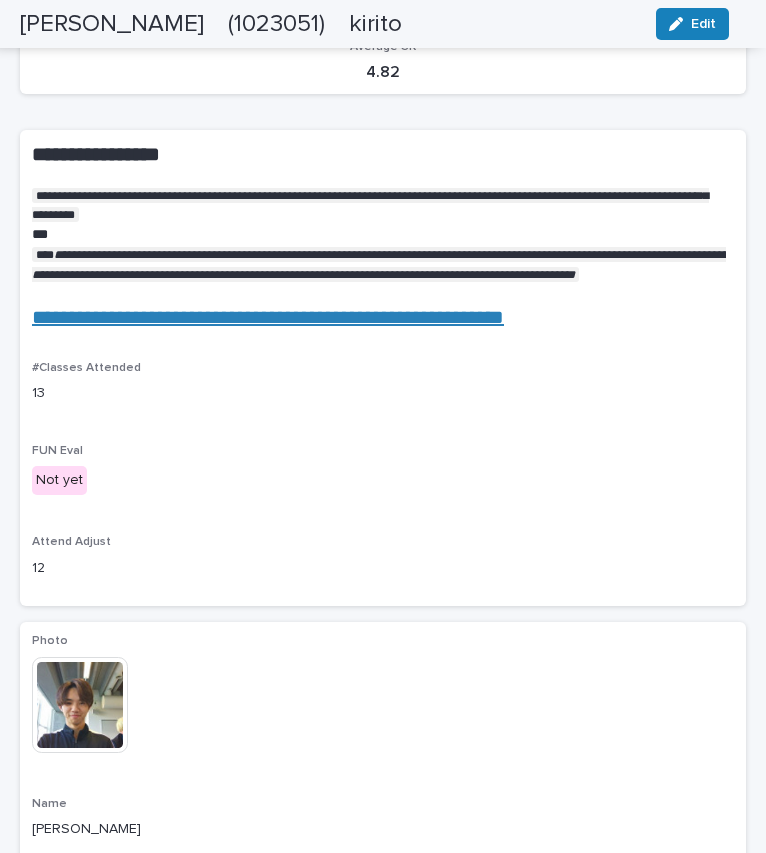 scroll, scrollTop: 333, scrollLeft: 0, axis: vertical 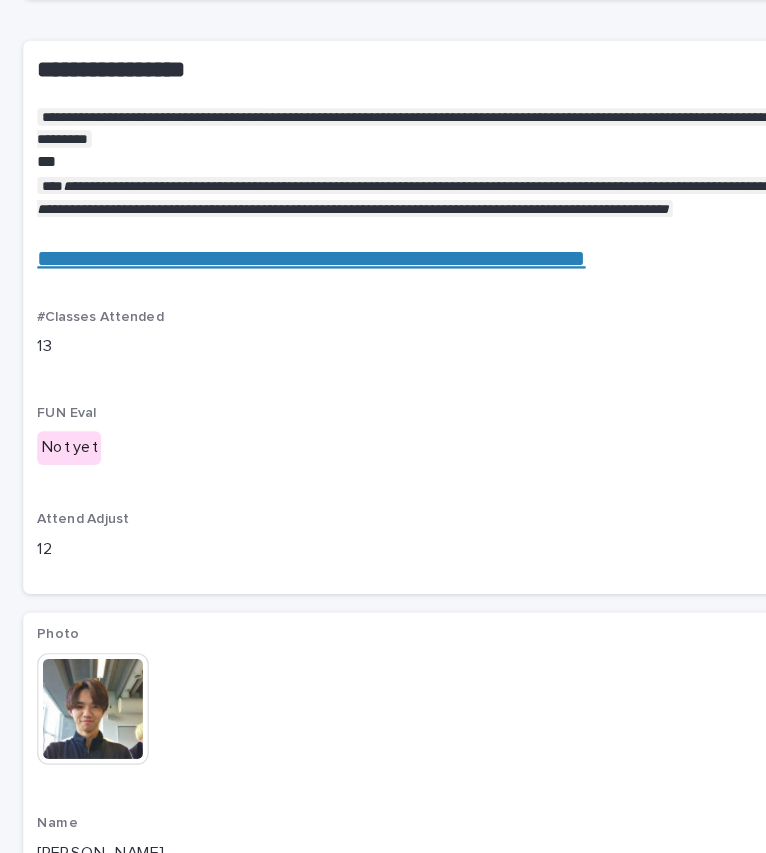 drag, startPoint x: 53, startPoint y: 494, endPoint x: 49, endPoint y: 482, distance: 12.649111 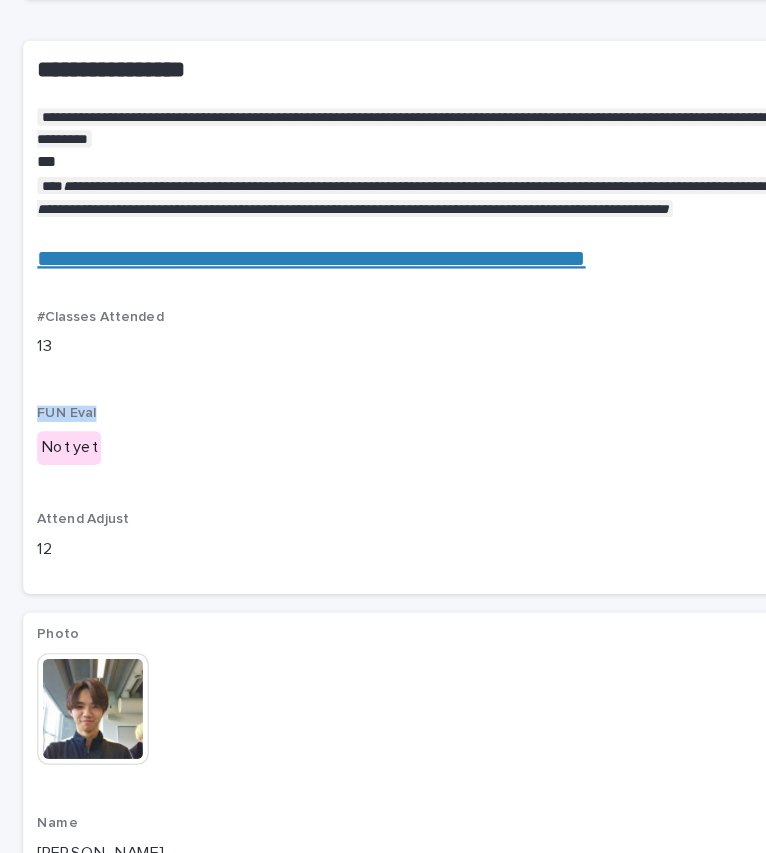 drag, startPoint x: 32, startPoint y: 464, endPoint x: 98, endPoint y: 475, distance: 66.910385 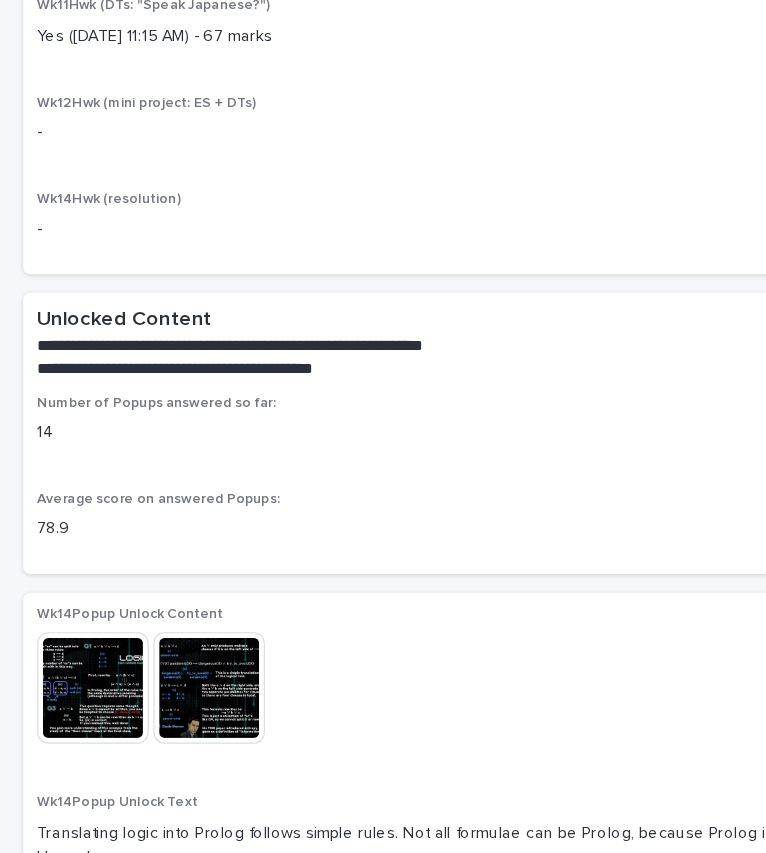 scroll, scrollTop: 11100, scrollLeft: 0, axis: vertical 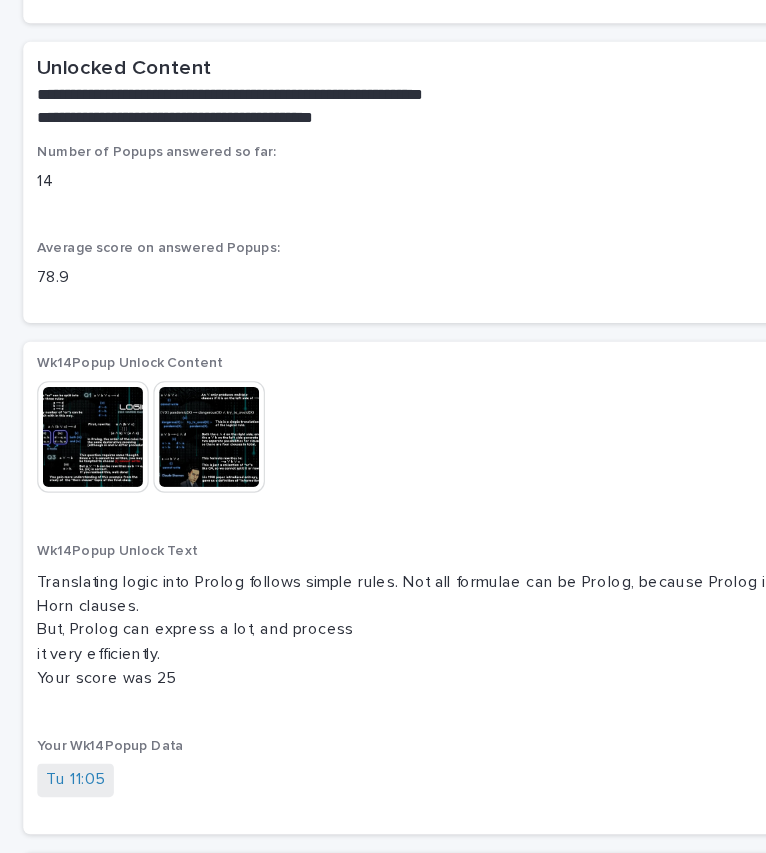 click at bounding box center (80, 445) 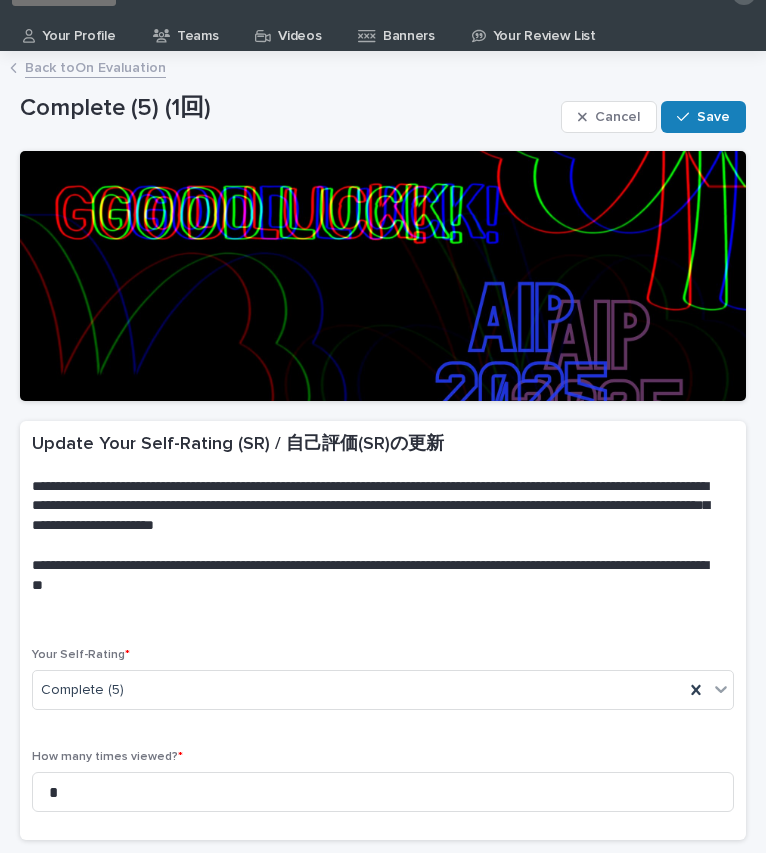 scroll, scrollTop: 29, scrollLeft: 0, axis: vertical 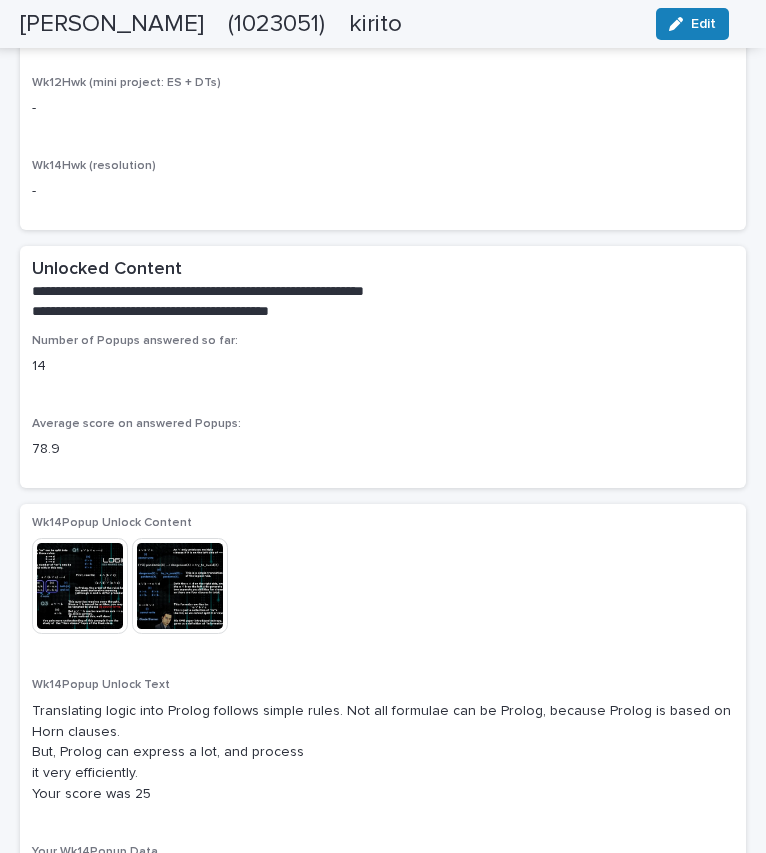 click at bounding box center [80, 586] 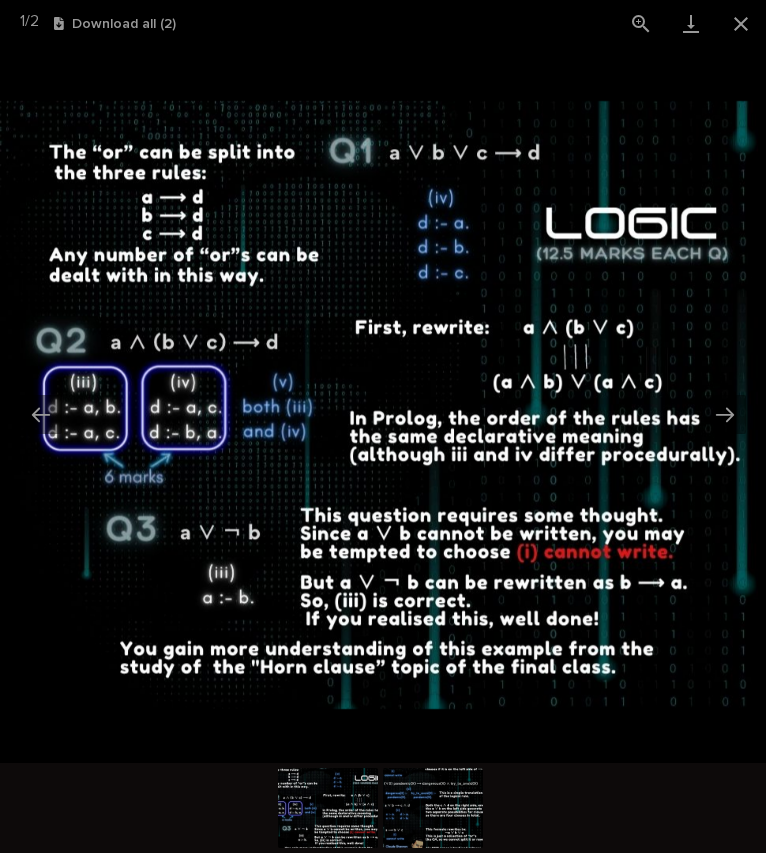 click at bounding box center (433, 808) 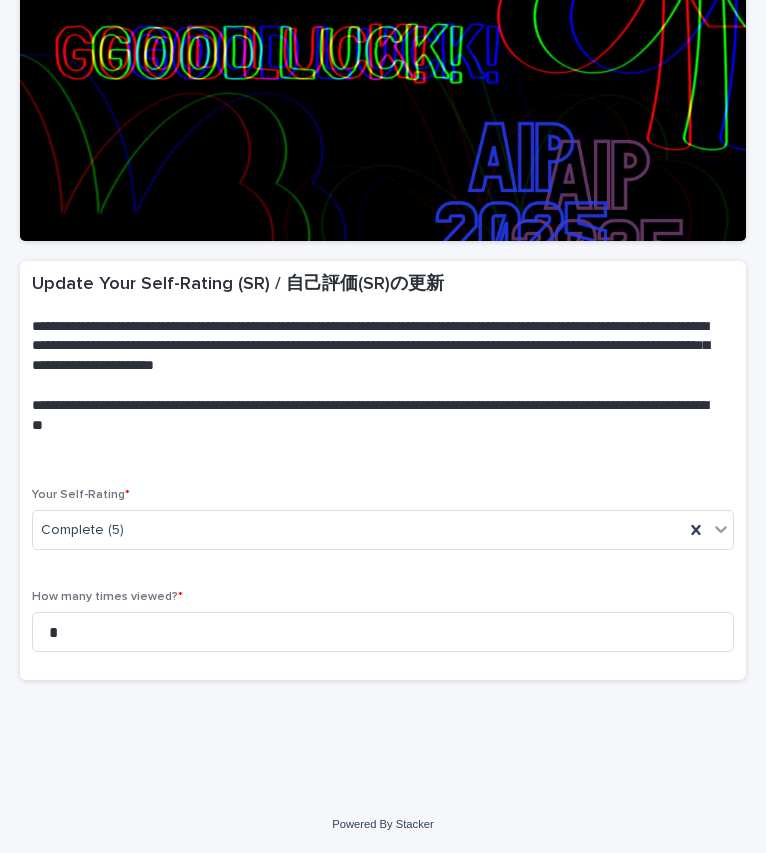 scroll, scrollTop: 27, scrollLeft: 0, axis: vertical 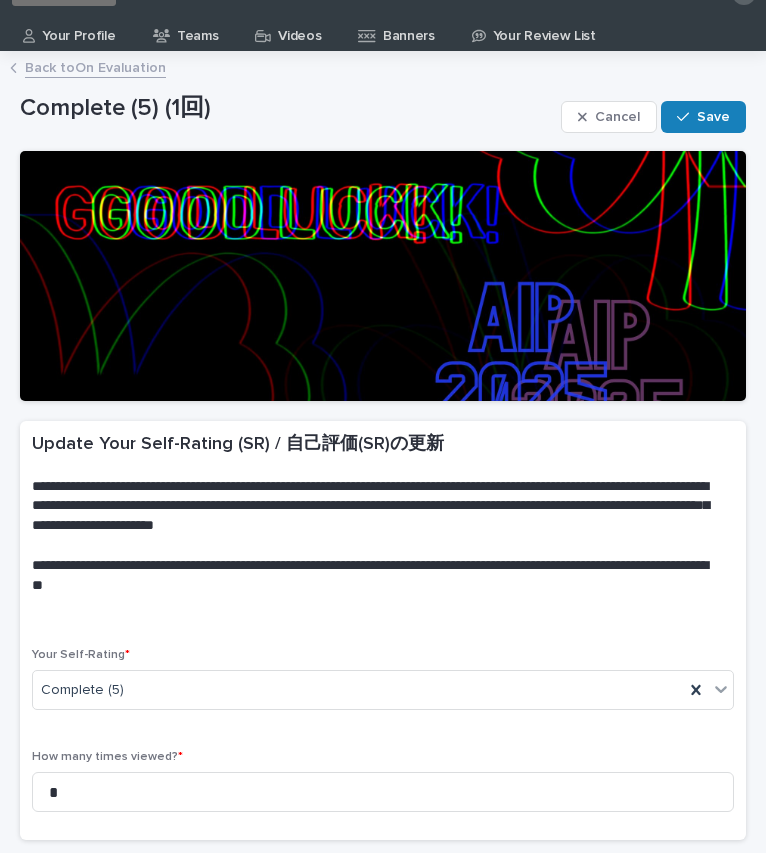 click on "Your Profile" at bounding box center (78, 29) 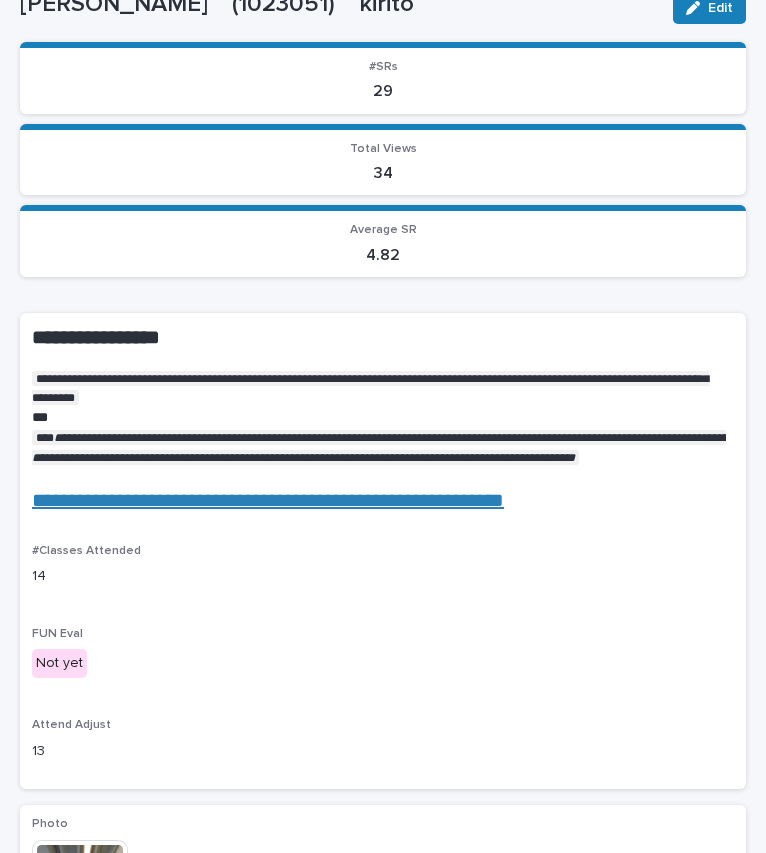 scroll, scrollTop: 0, scrollLeft: 0, axis: both 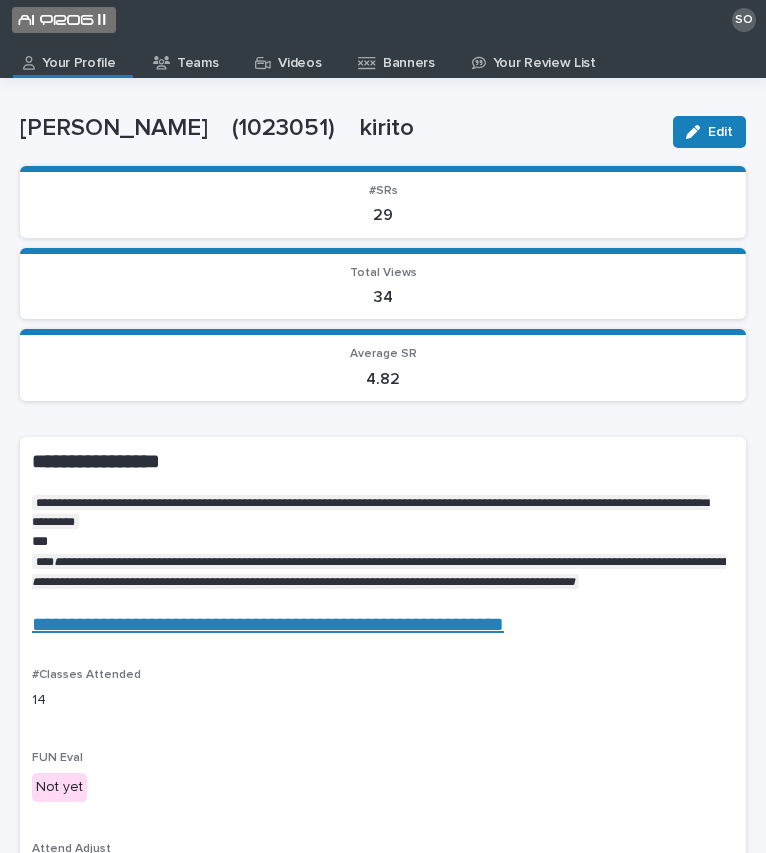 click on "Your Profile" at bounding box center [78, 56] 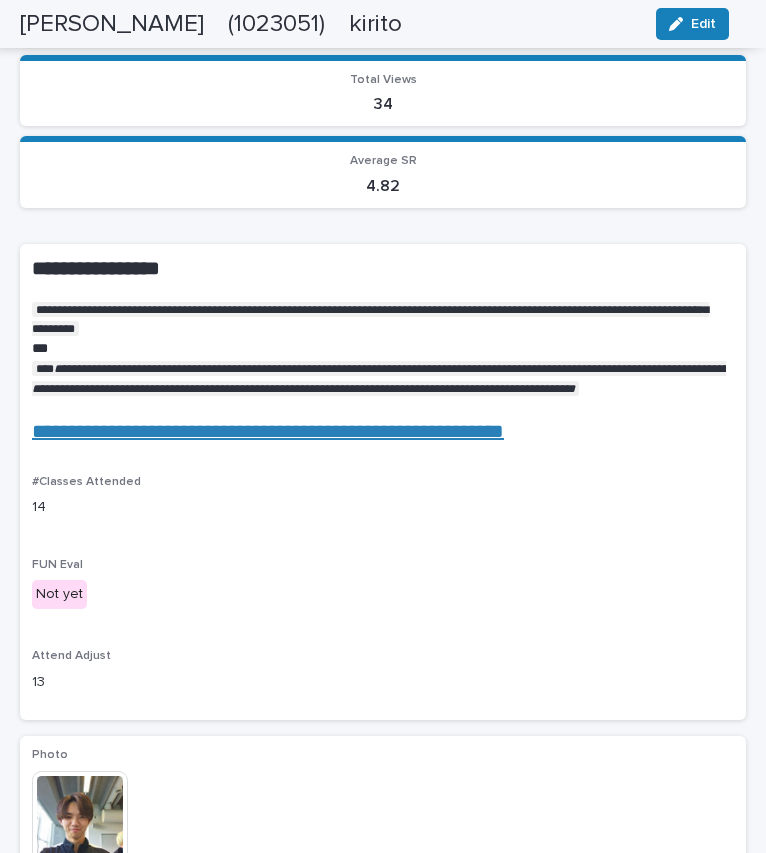 scroll, scrollTop: 171, scrollLeft: 0, axis: vertical 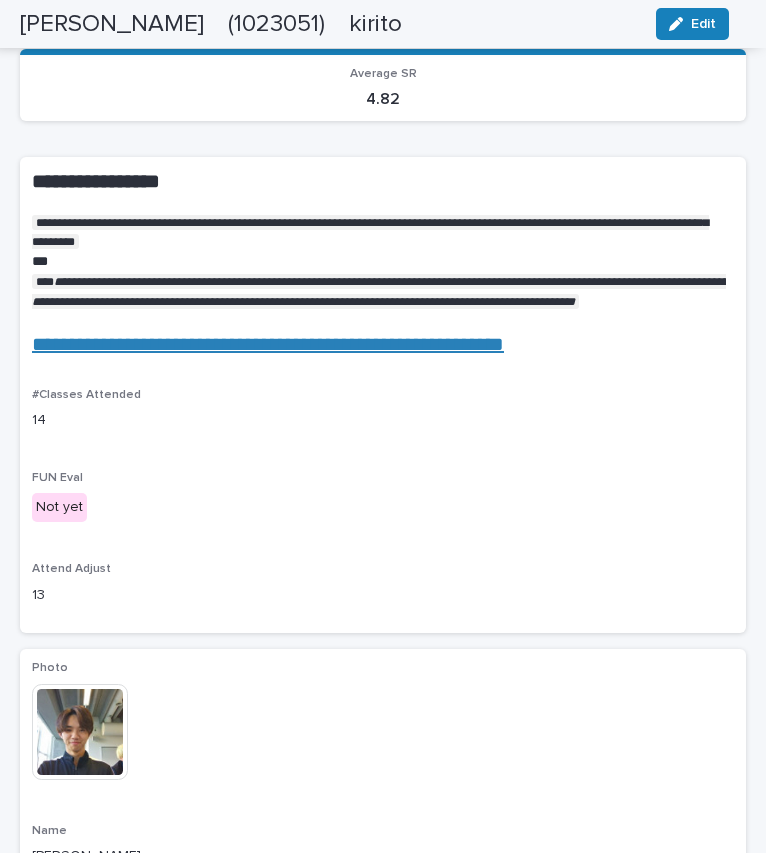 click on "Not yet" at bounding box center (59, 507) 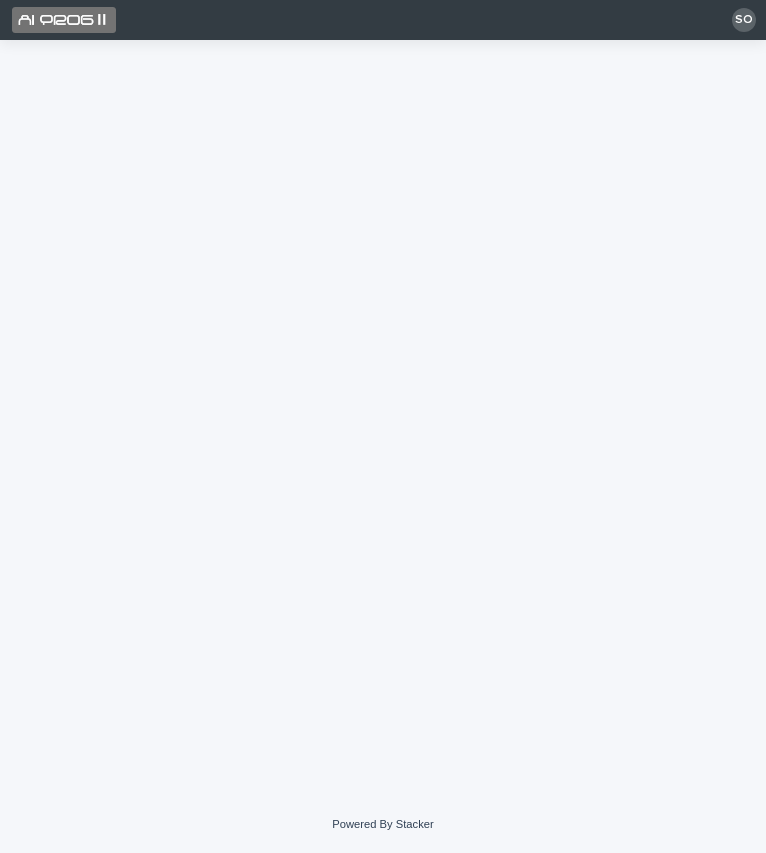 scroll, scrollTop: 0, scrollLeft: 0, axis: both 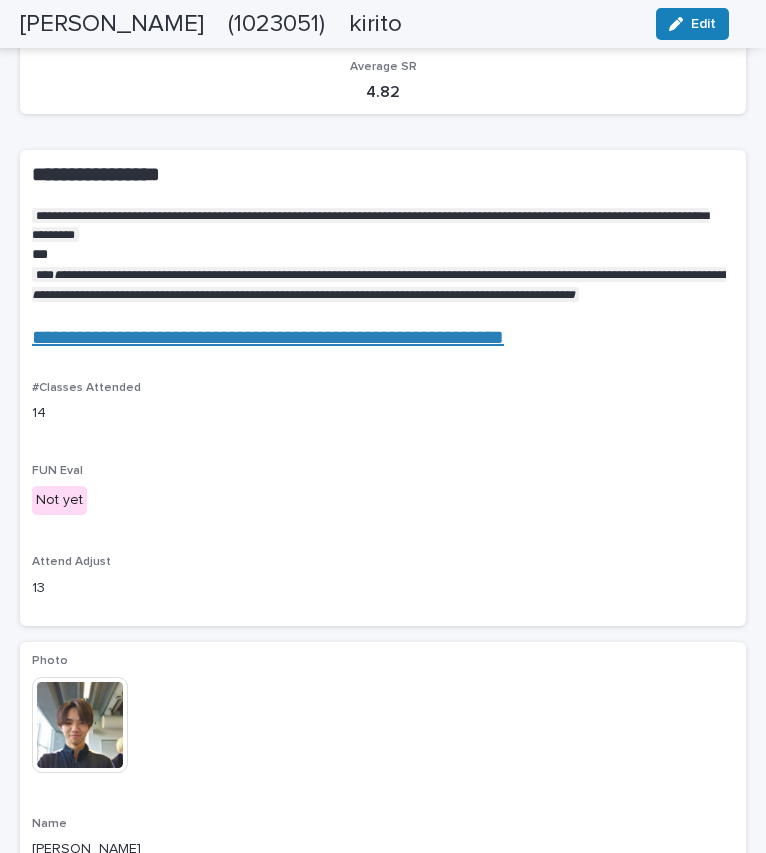 click on "Not yet" at bounding box center [59, 500] 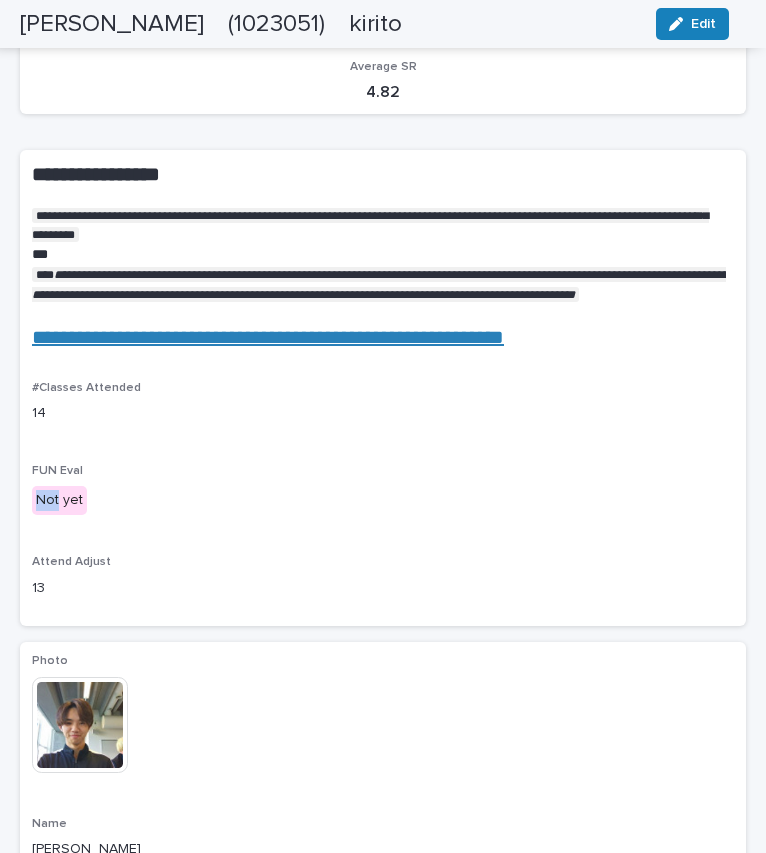 click on "Not yet" at bounding box center (59, 500) 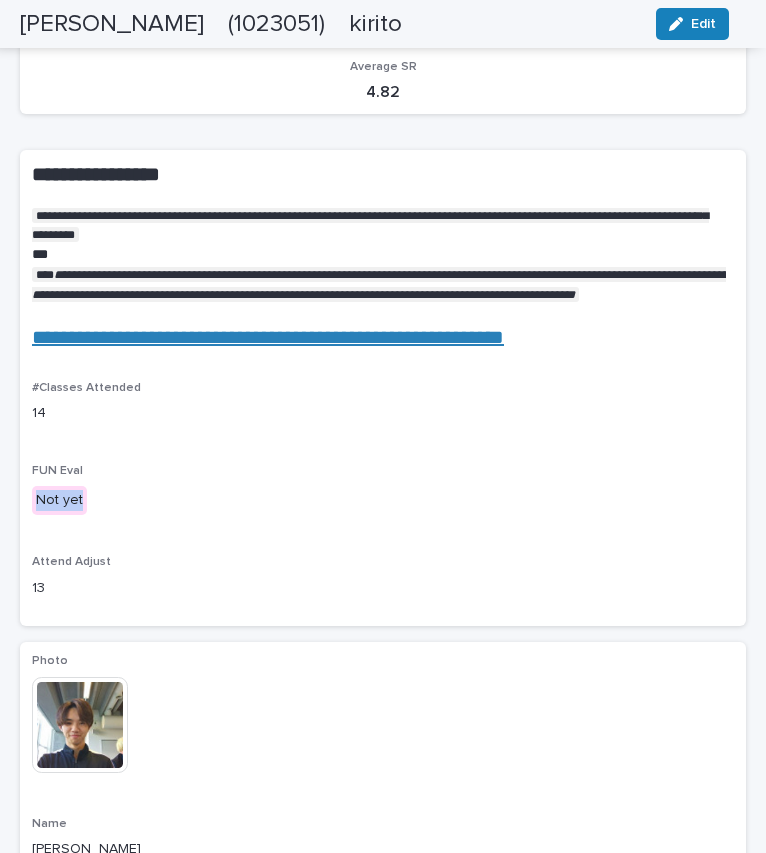 click on "Not yet" at bounding box center (59, 500) 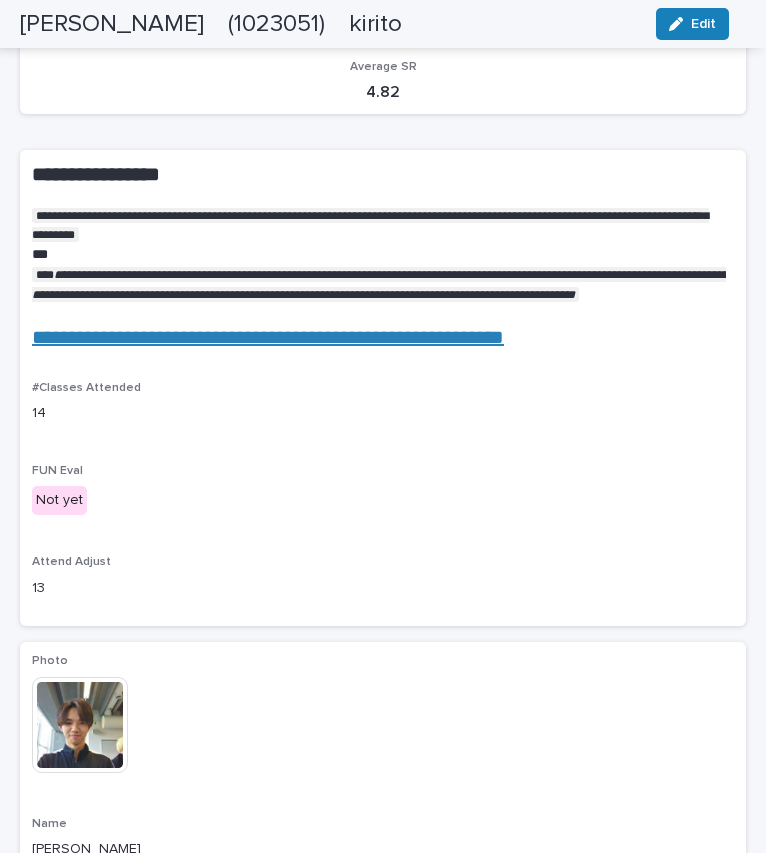 click on "FUN Eval" at bounding box center [383, 471] 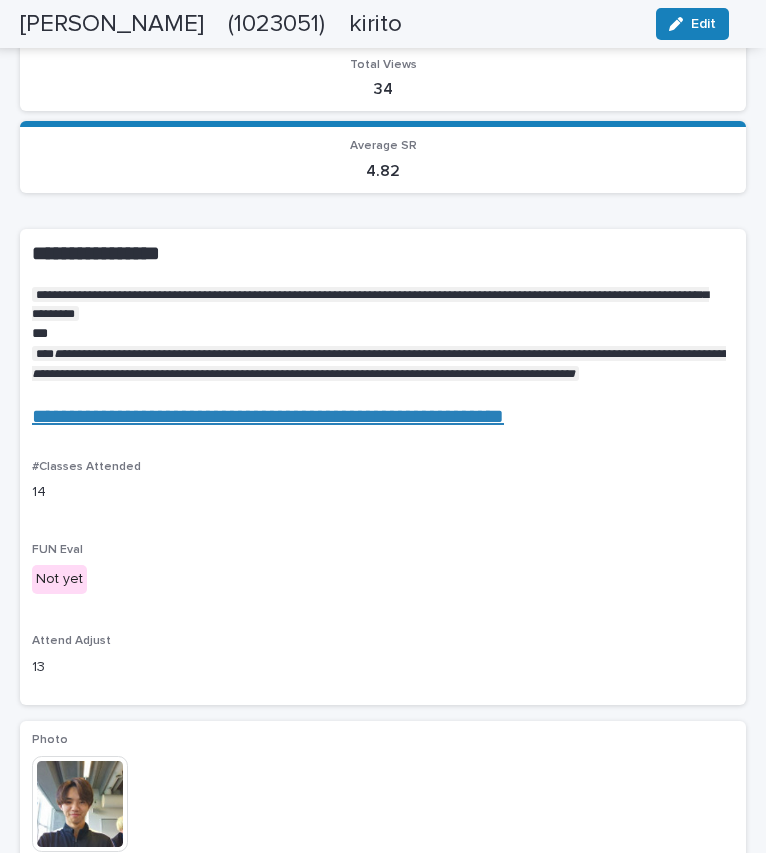 scroll, scrollTop: 207, scrollLeft: 0, axis: vertical 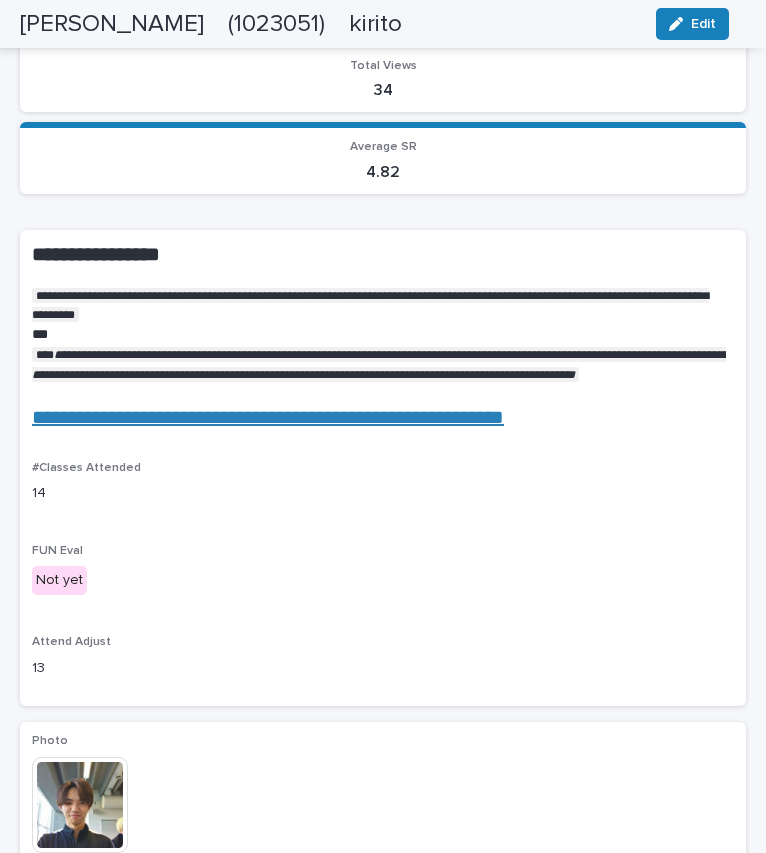 click on "Not yet" at bounding box center (59, 580) 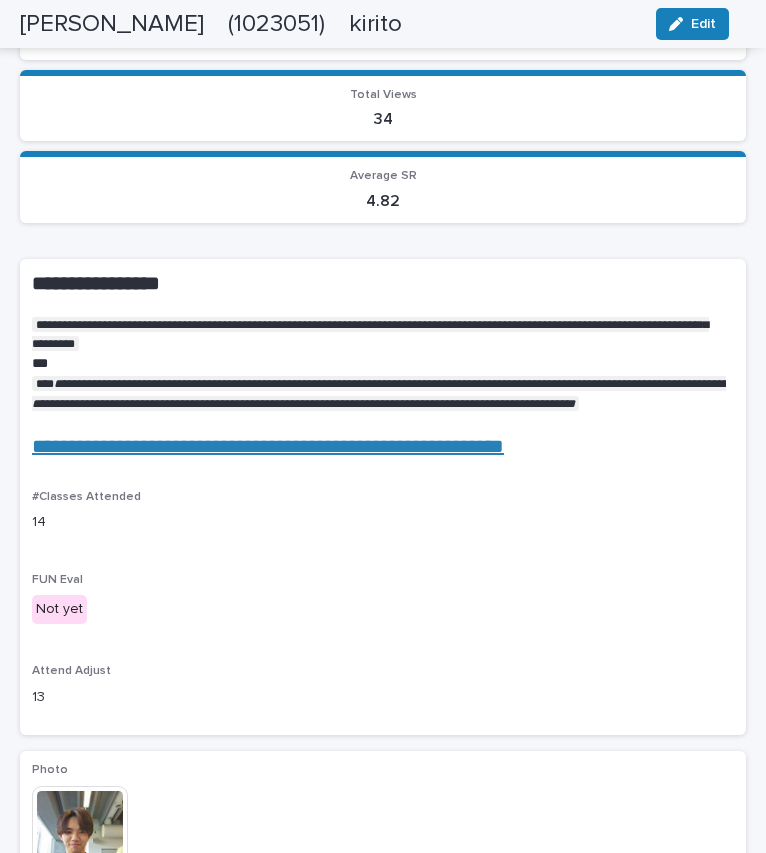 scroll, scrollTop: 175, scrollLeft: 0, axis: vertical 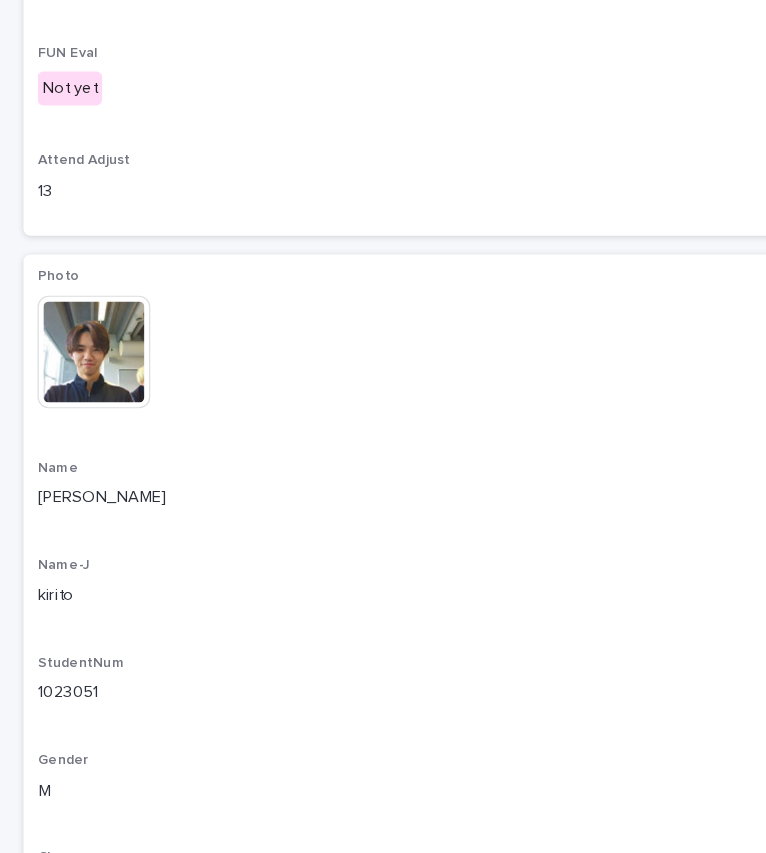 click on "13" at bounding box center (383, 289) 